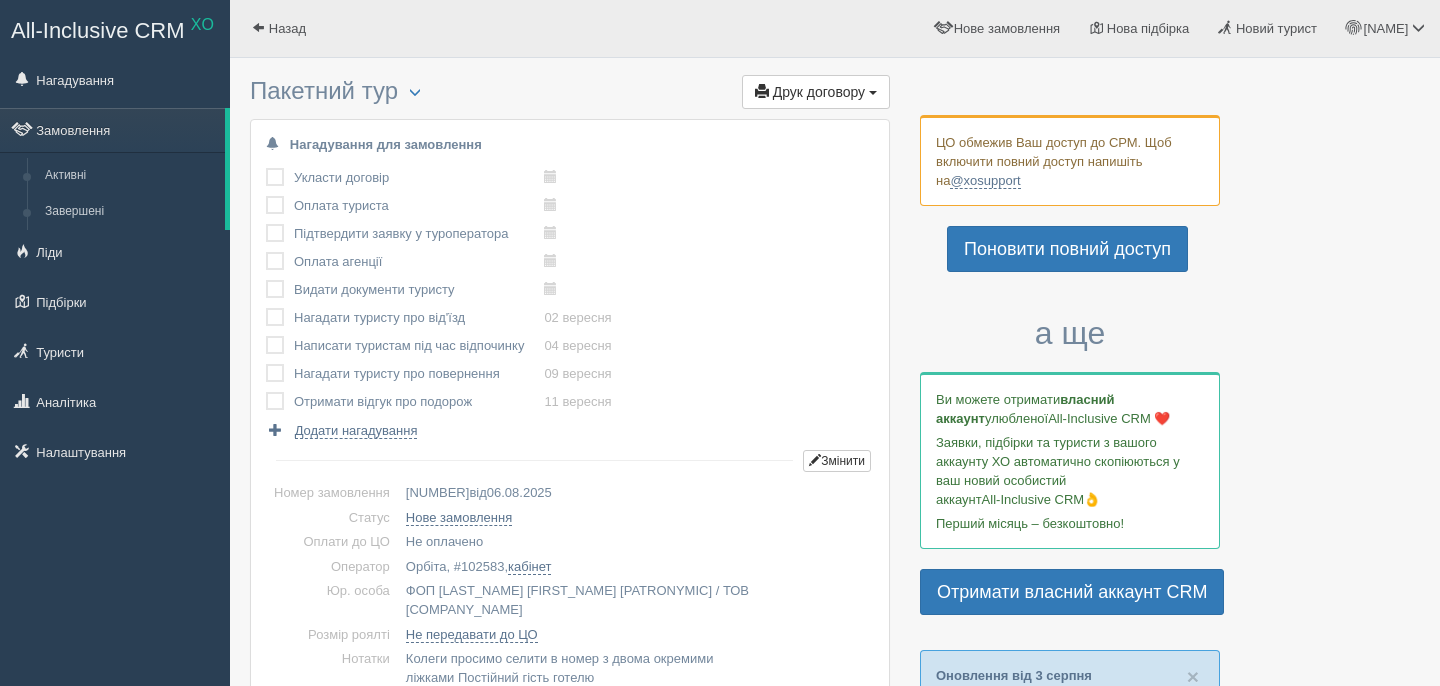 click on "Друк договору" at bounding box center [819, 92] 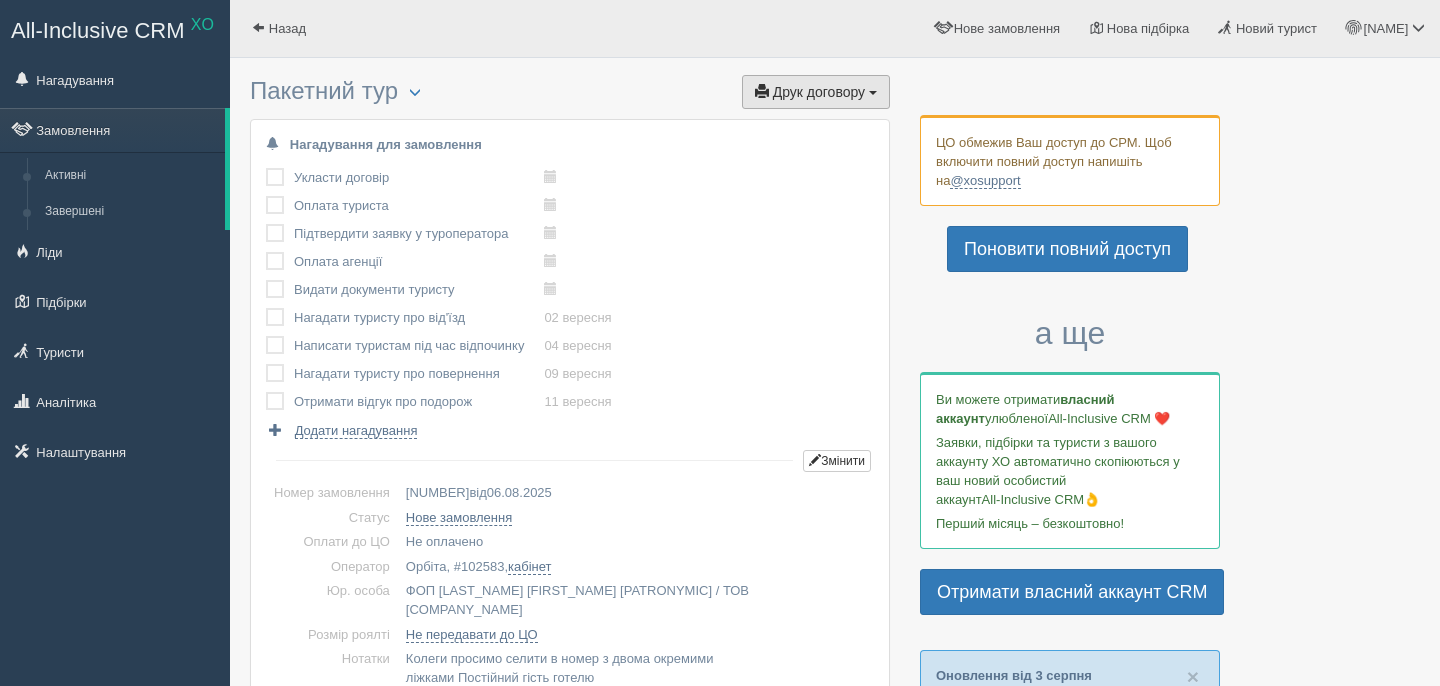 scroll, scrollTop: 0, scrollLeft: 0, axis: both 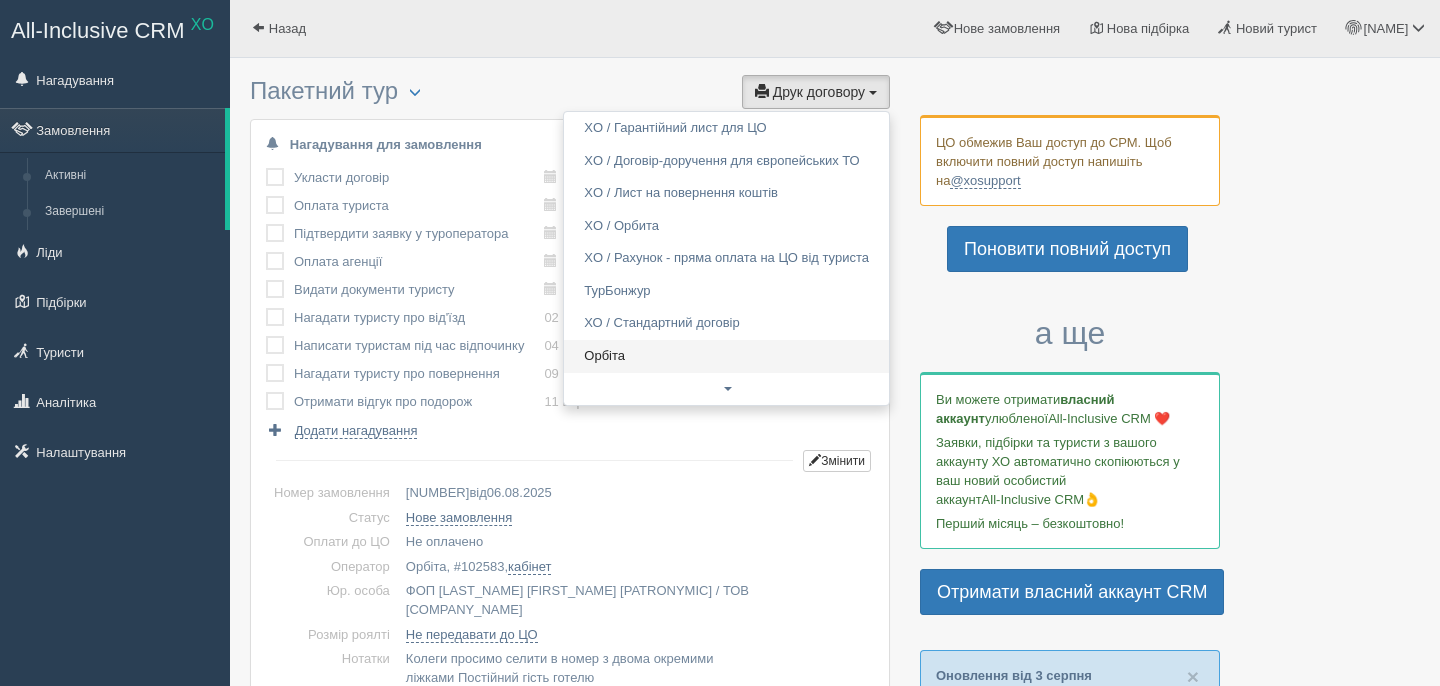 click on "Орбіта" at bounding box center (726, 356) 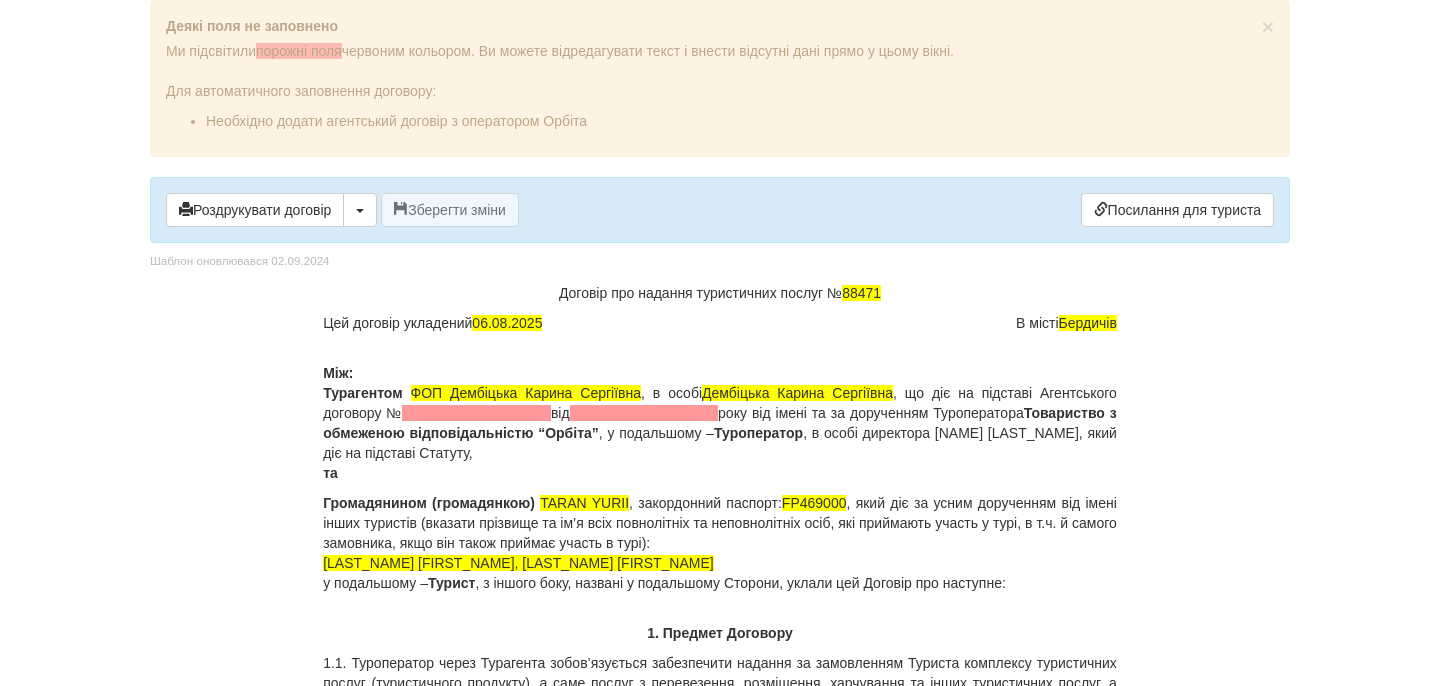 scroll, scrollTop: 0, scrollLeft: 0, axis: both 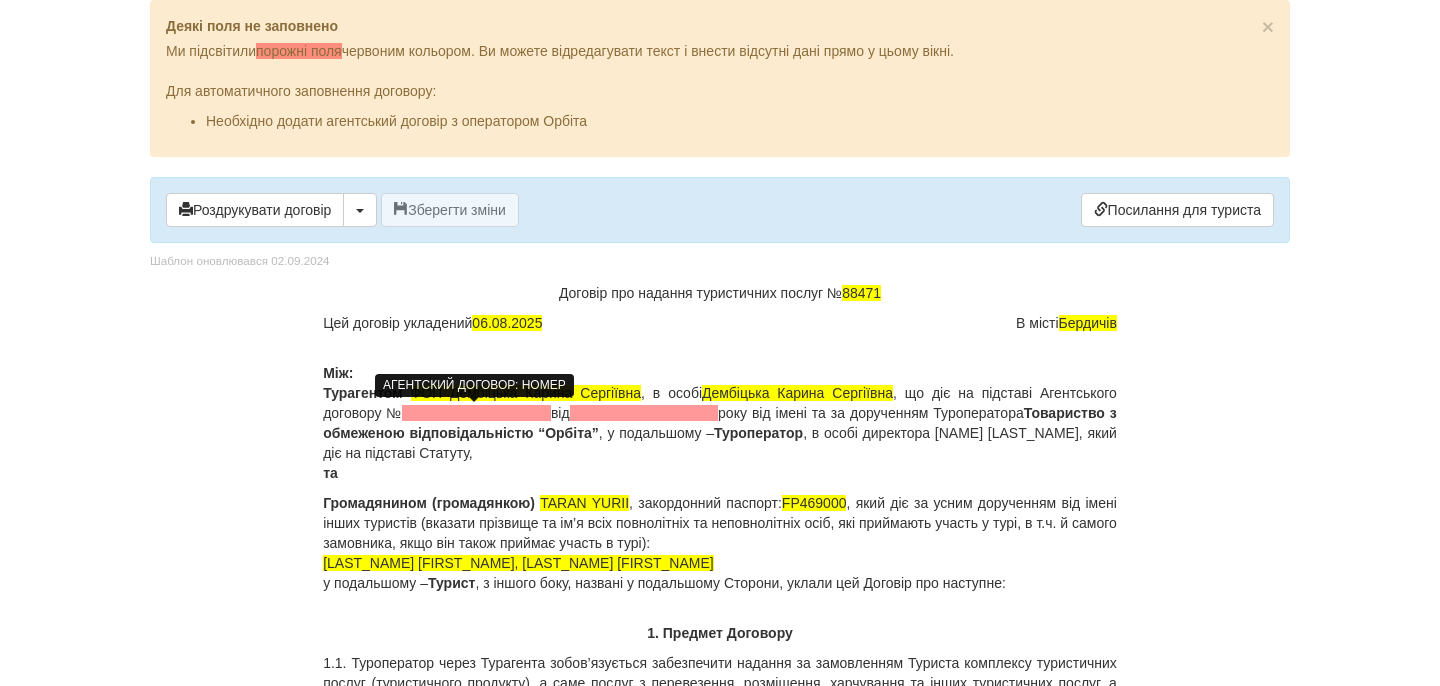 click at bounding box center (476, 413) 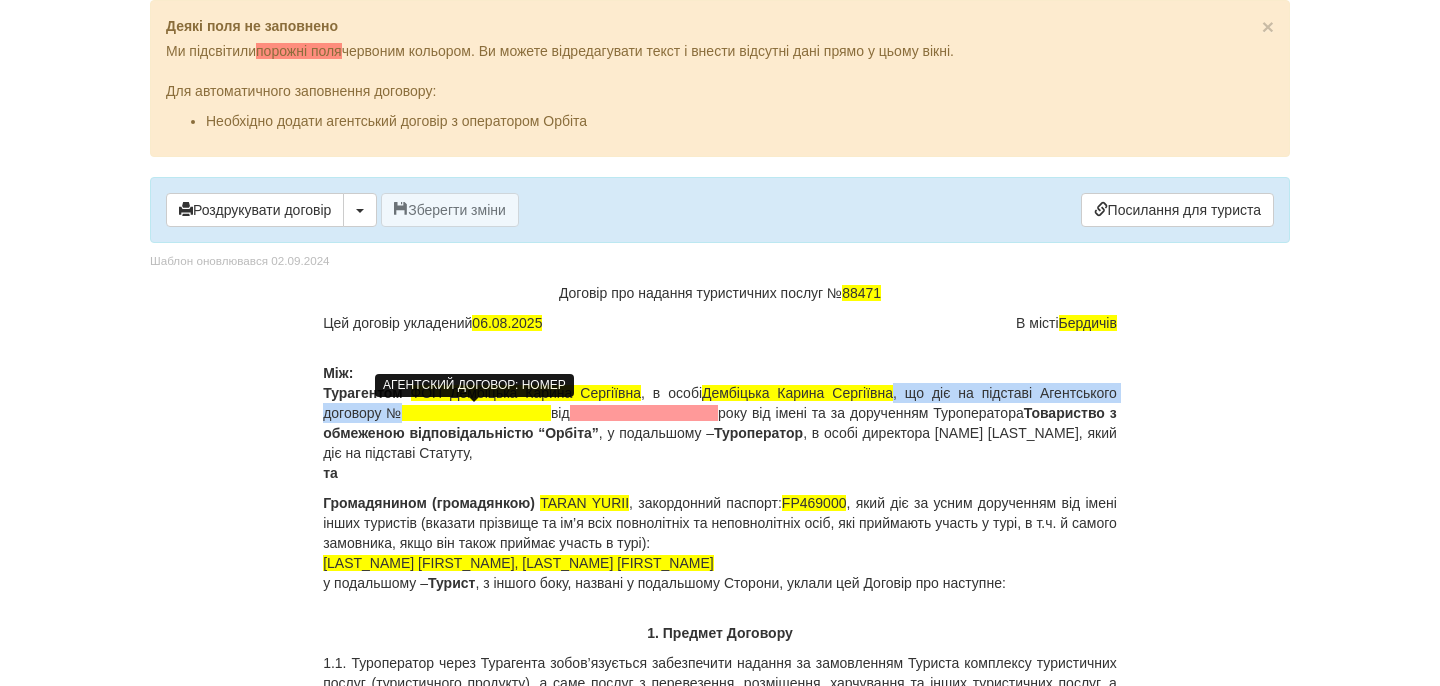 type 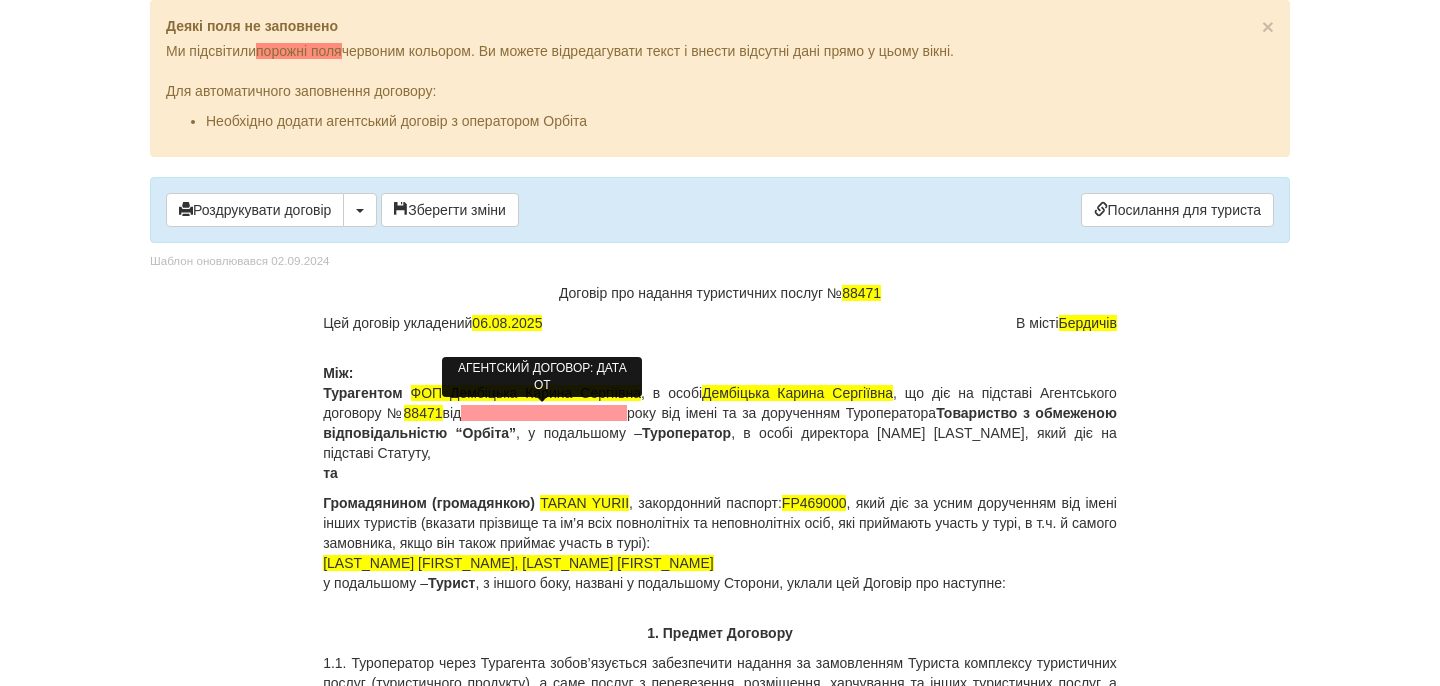 click at bounding box center [544, 413] 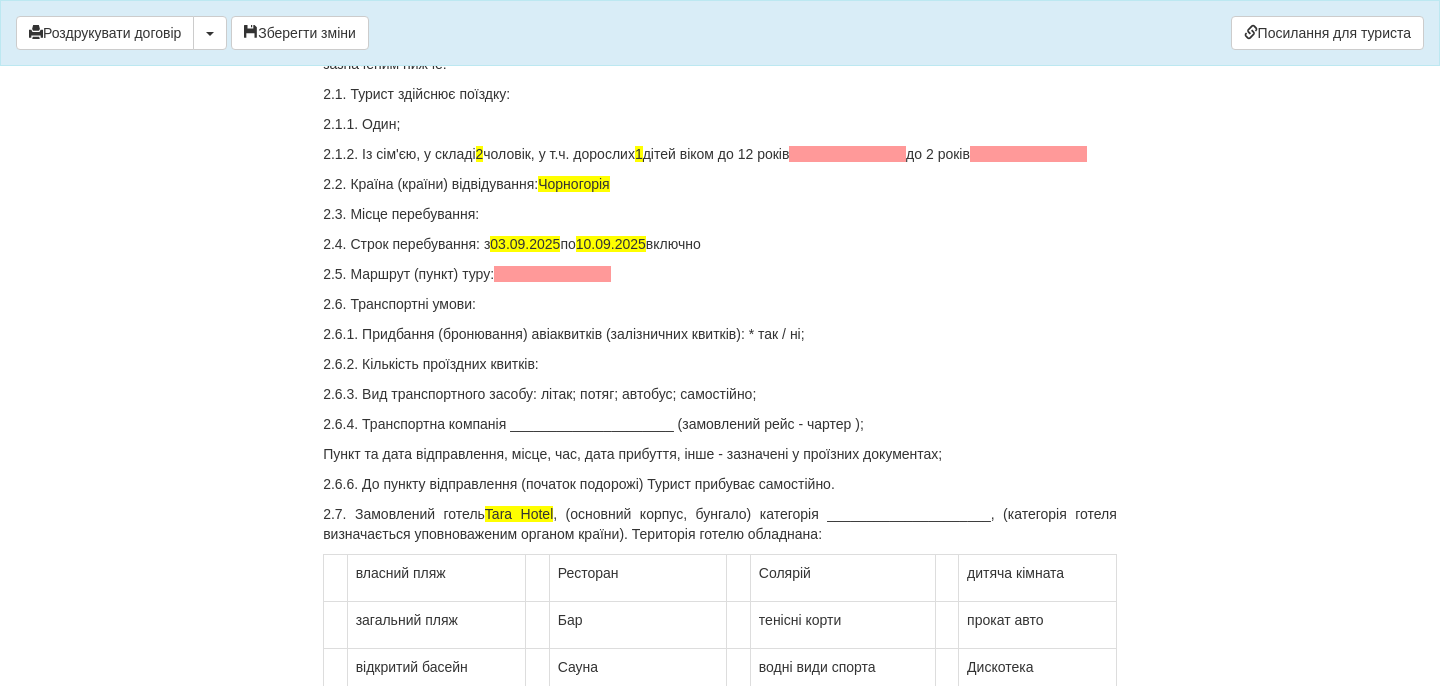 scroll, scrollTop: 991, scrollLeft: 0, axis: vertical 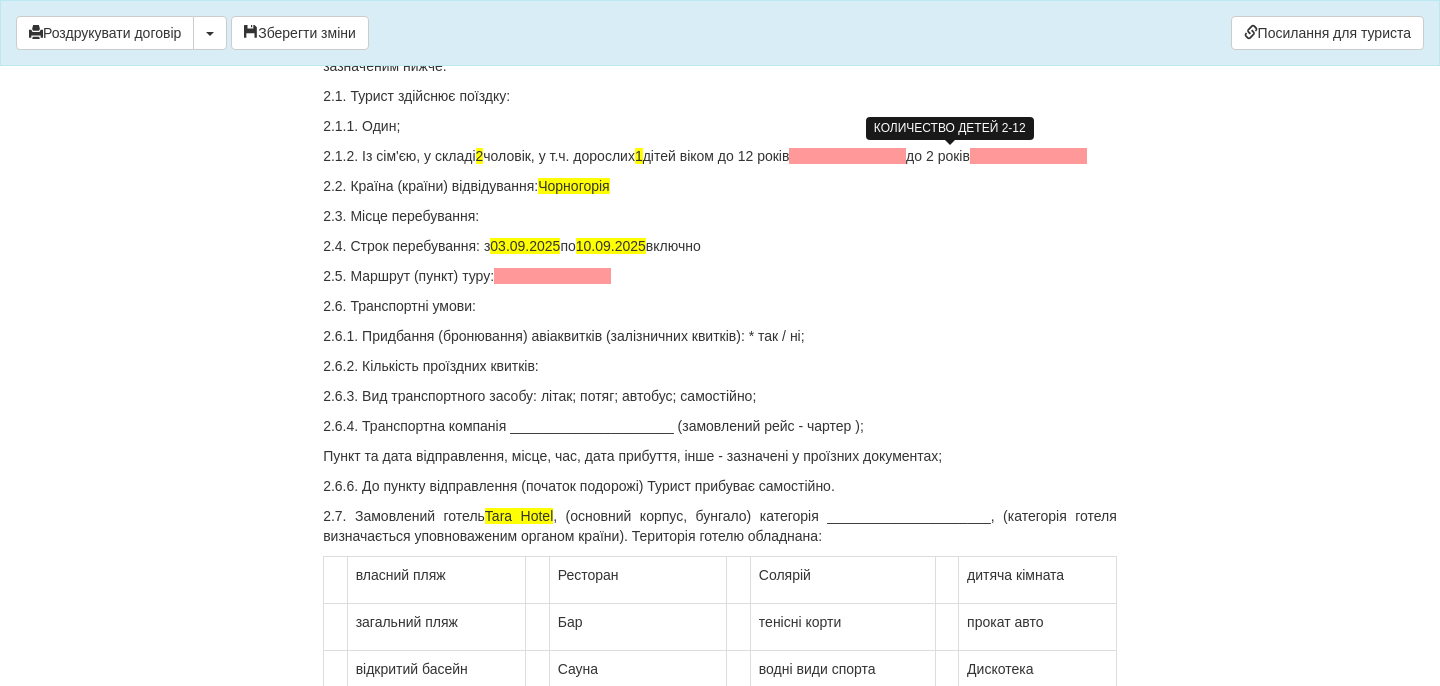 click at bounding box center (847, 156) 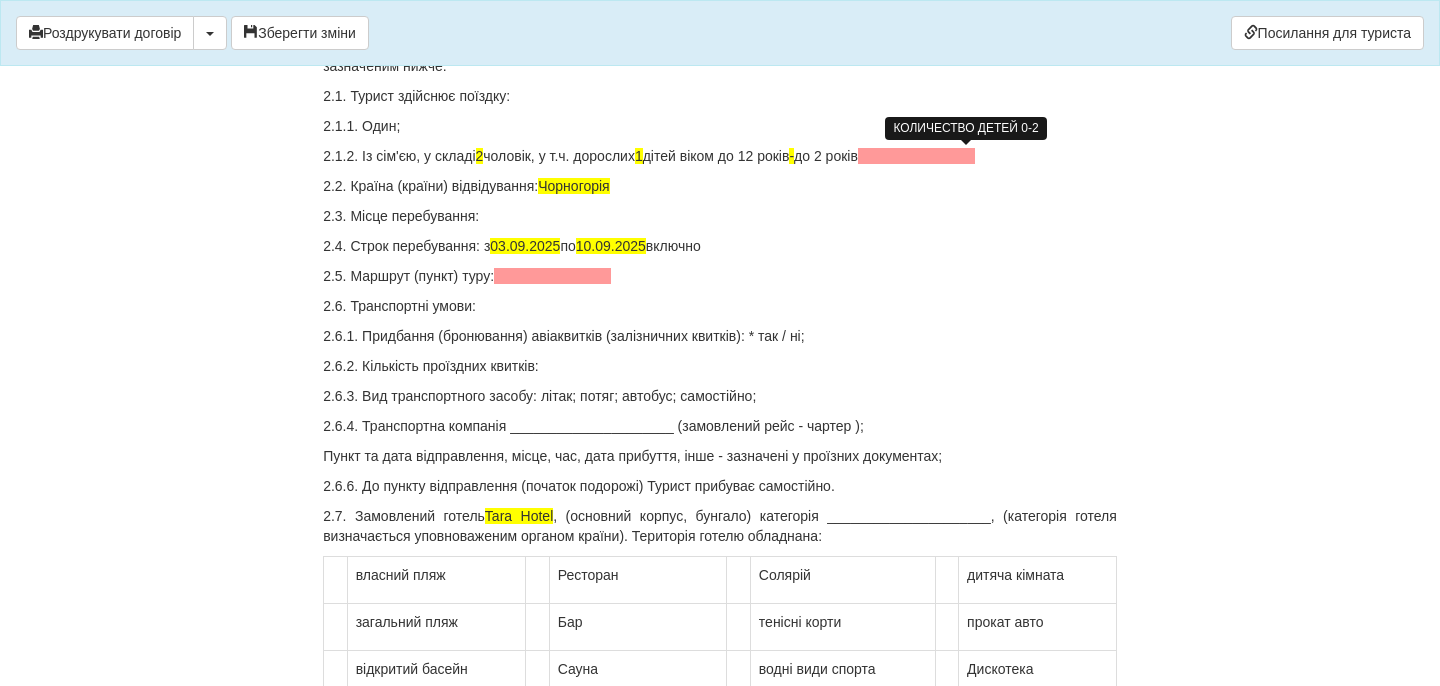 click at bounding box center [916, 156] 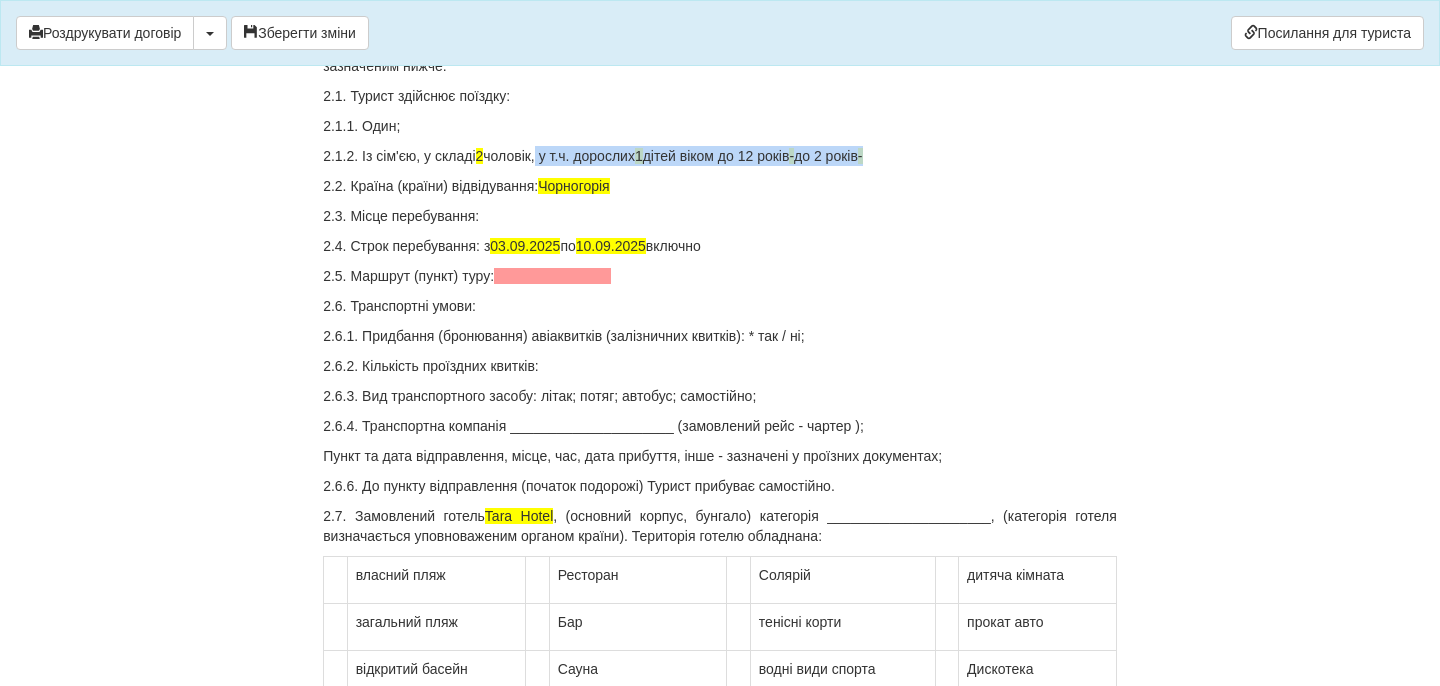 drag, startPoint x: 969, startPoint y: 159, endPoint x: 547, endPoint y: 159, distance: 422 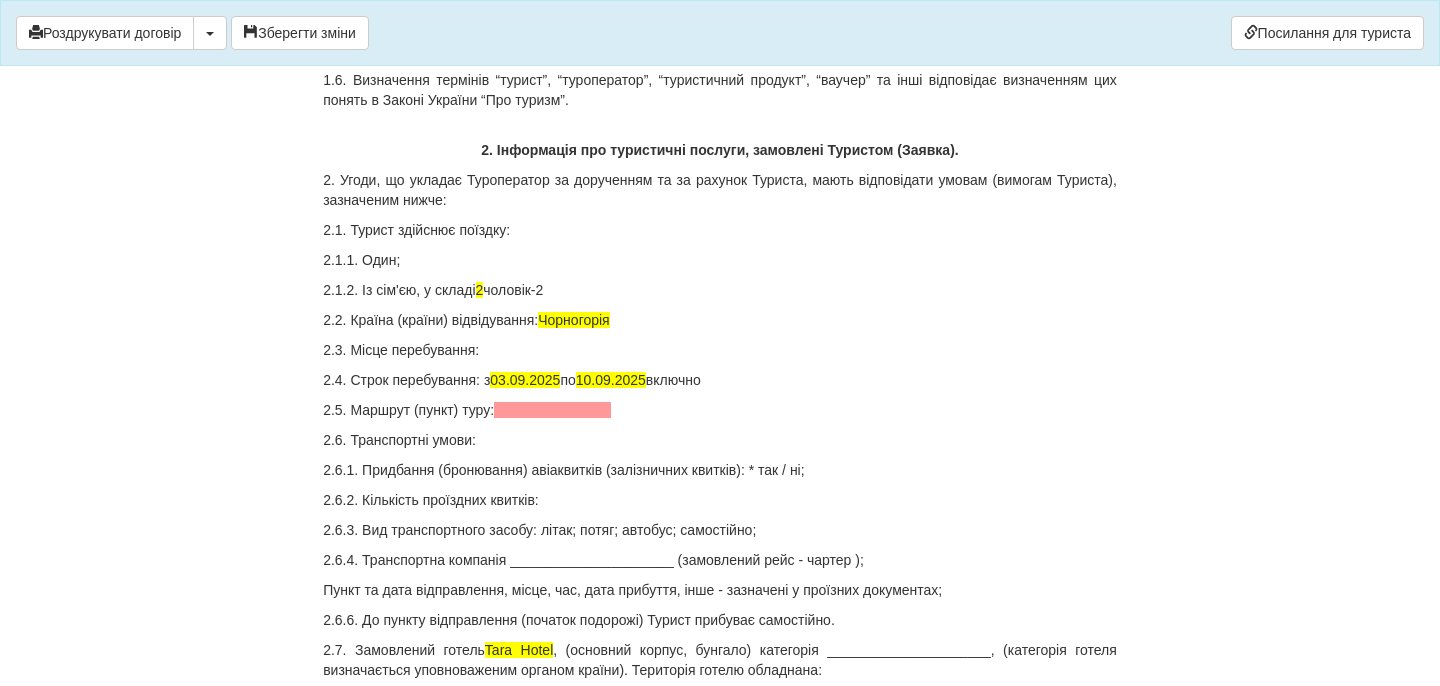 scroll, scrollTop: 858, scrollLeft: 0, axis: vertical 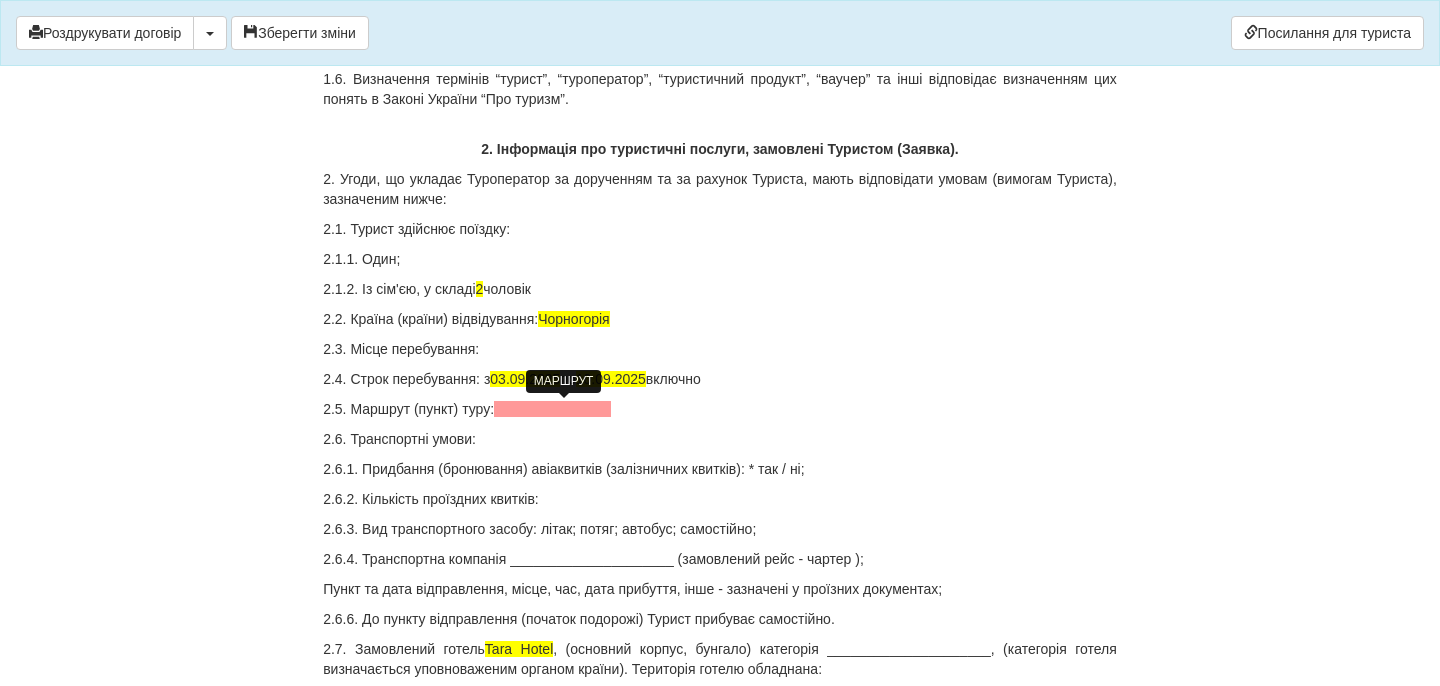 click at bounding box center [552, 409] 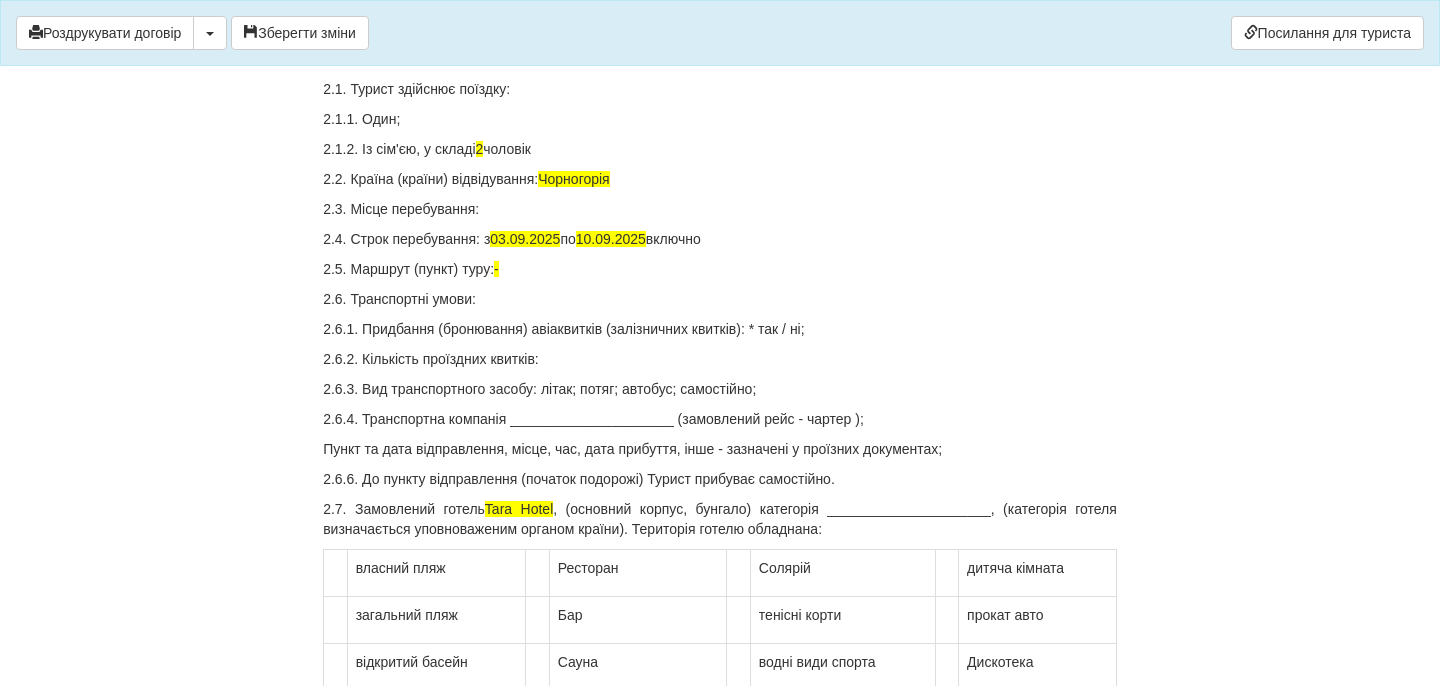 scroll, scrollTop: 1049, scrollLeft: 0, axis: vertical 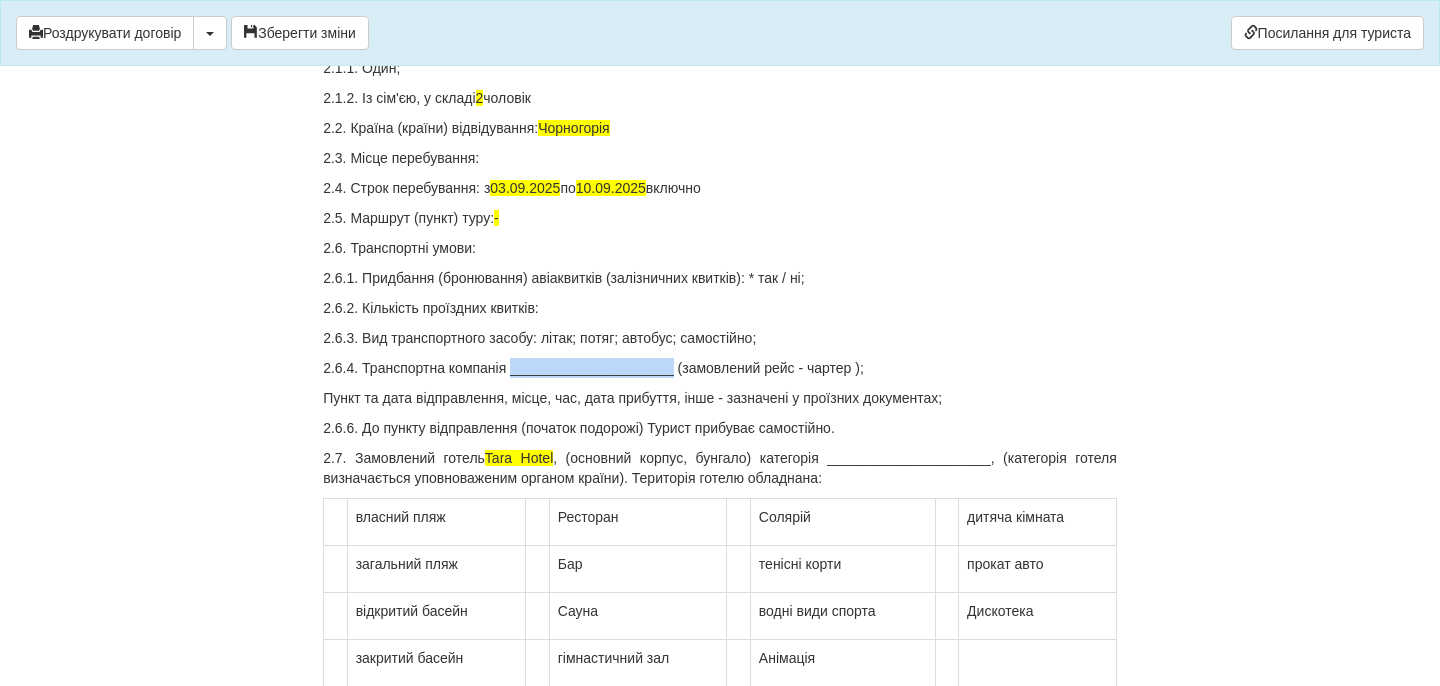 drag, startPoint x: 517, startPoint y: 370, endPoint x: 674, endPoint y: 371, distance: 157.00319 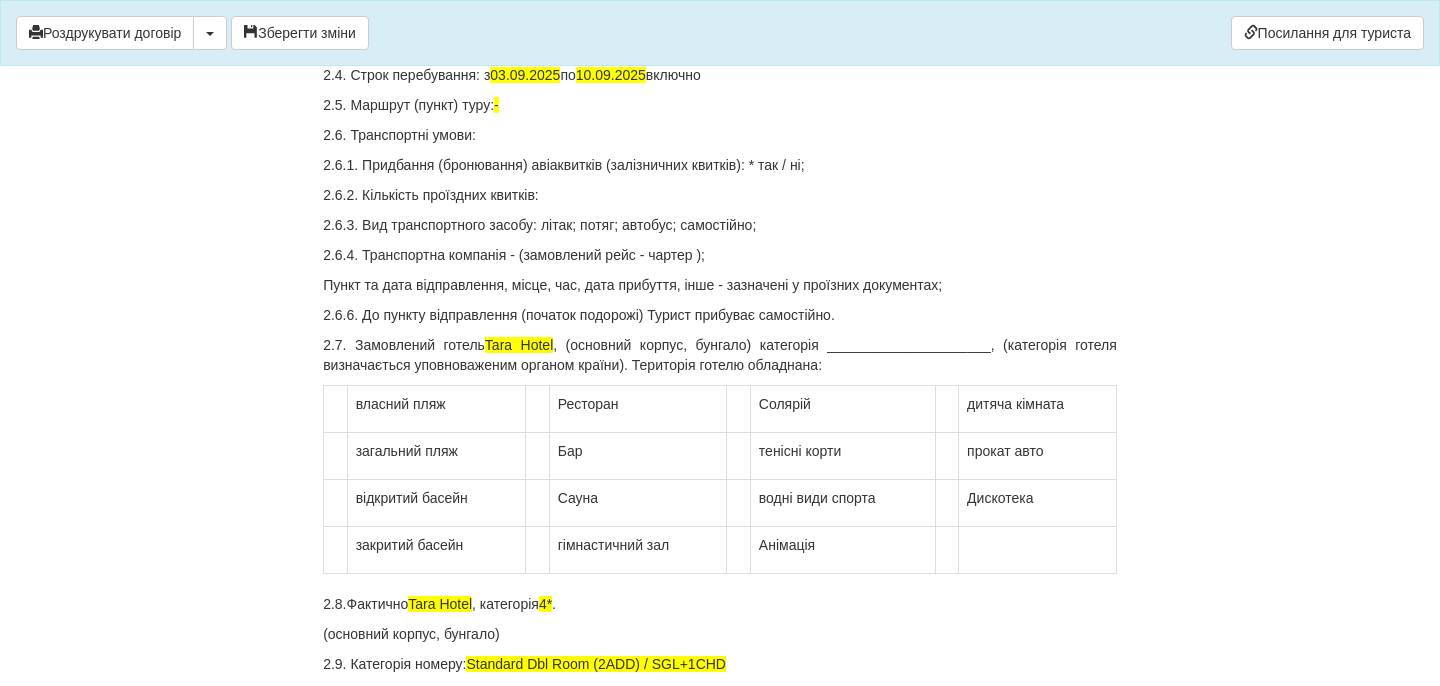 scroll, scrollTop: 1163, scrollLeft: 0, axis: vertical 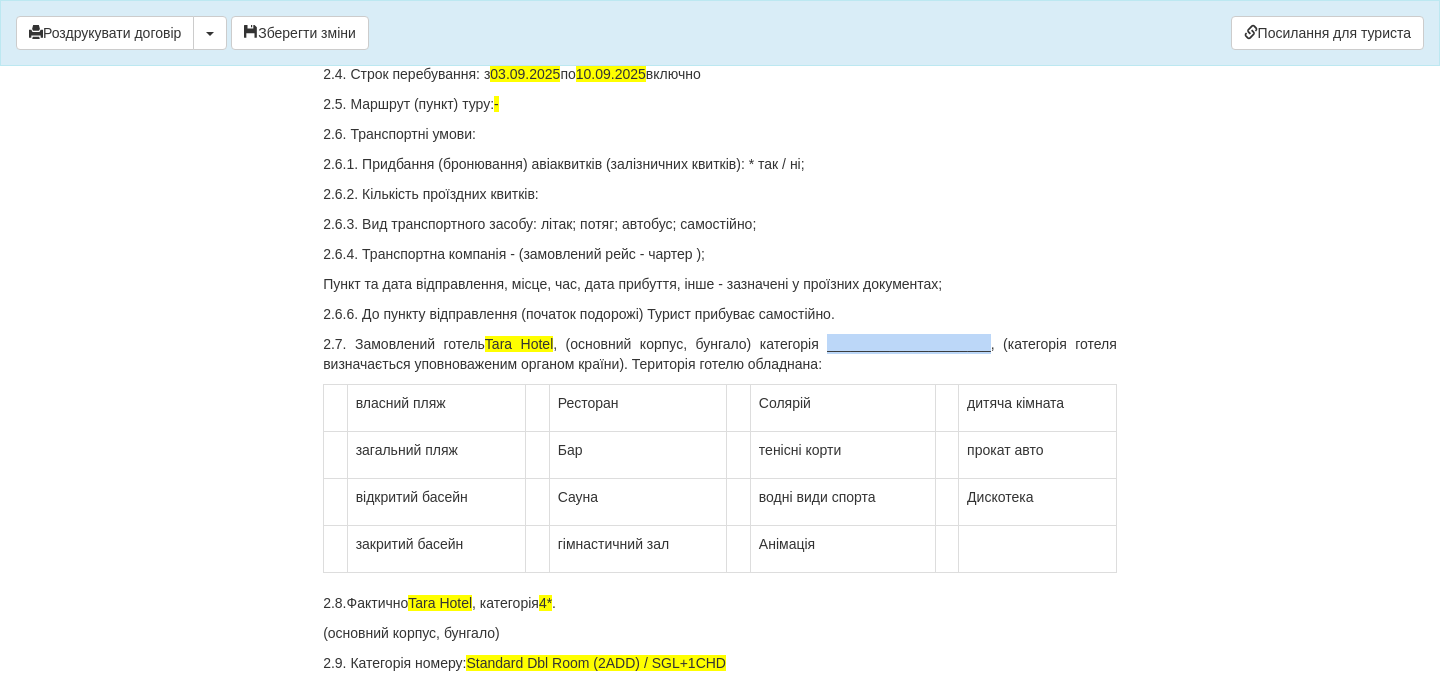 drag, startPoint x: 830, startPoint y: 341, endPoint x: 989, endPoint y: 341, distance: 159 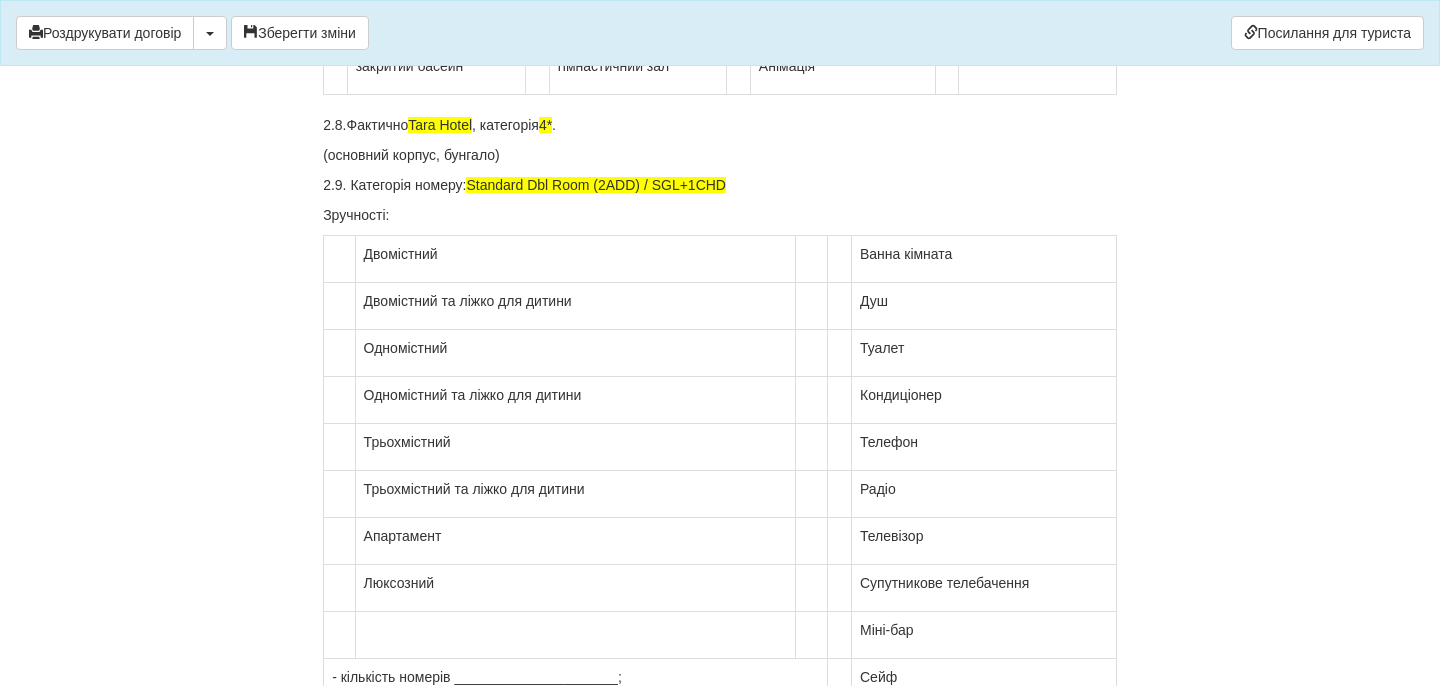 scroll, scrollTop: 1648, scrollLeft: 0, axis: vertical 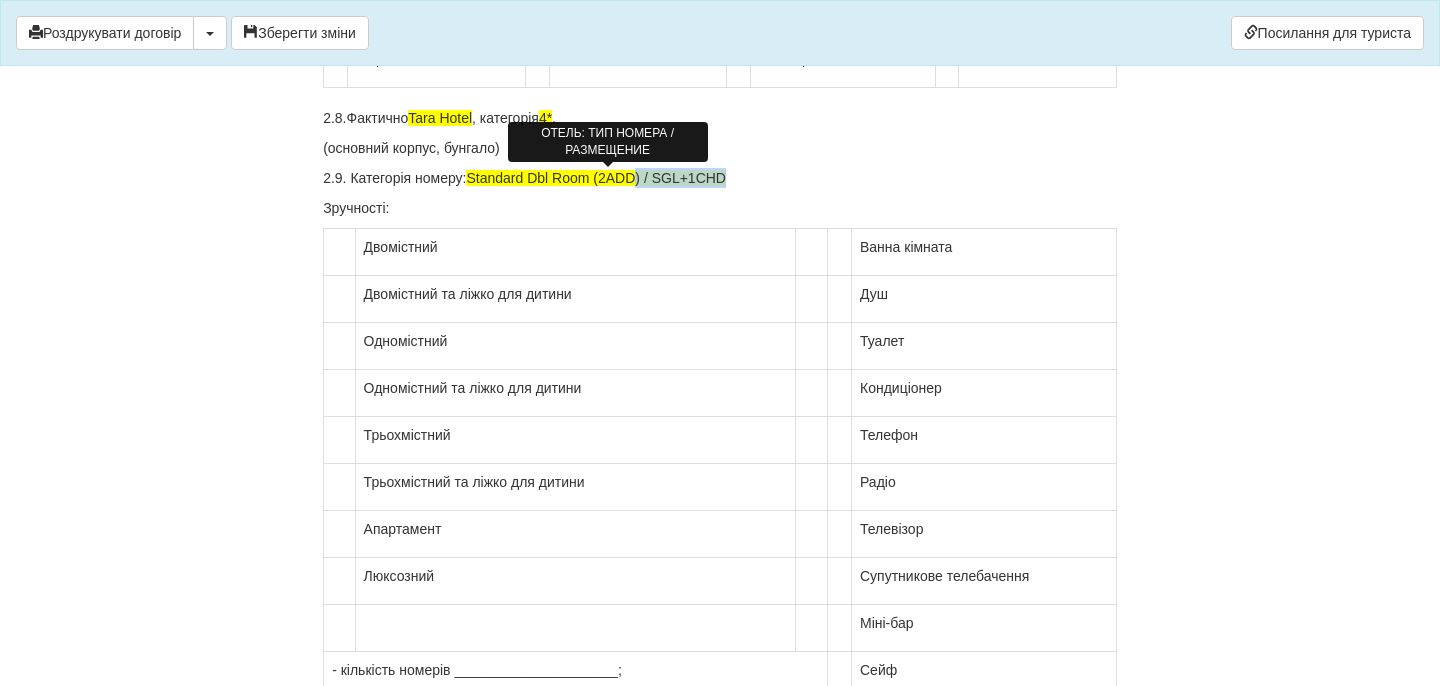 drag, startPoint x: 741, startPoint y: 182, endPoint x: 652, endPoint y: 180, distance: 89.02247 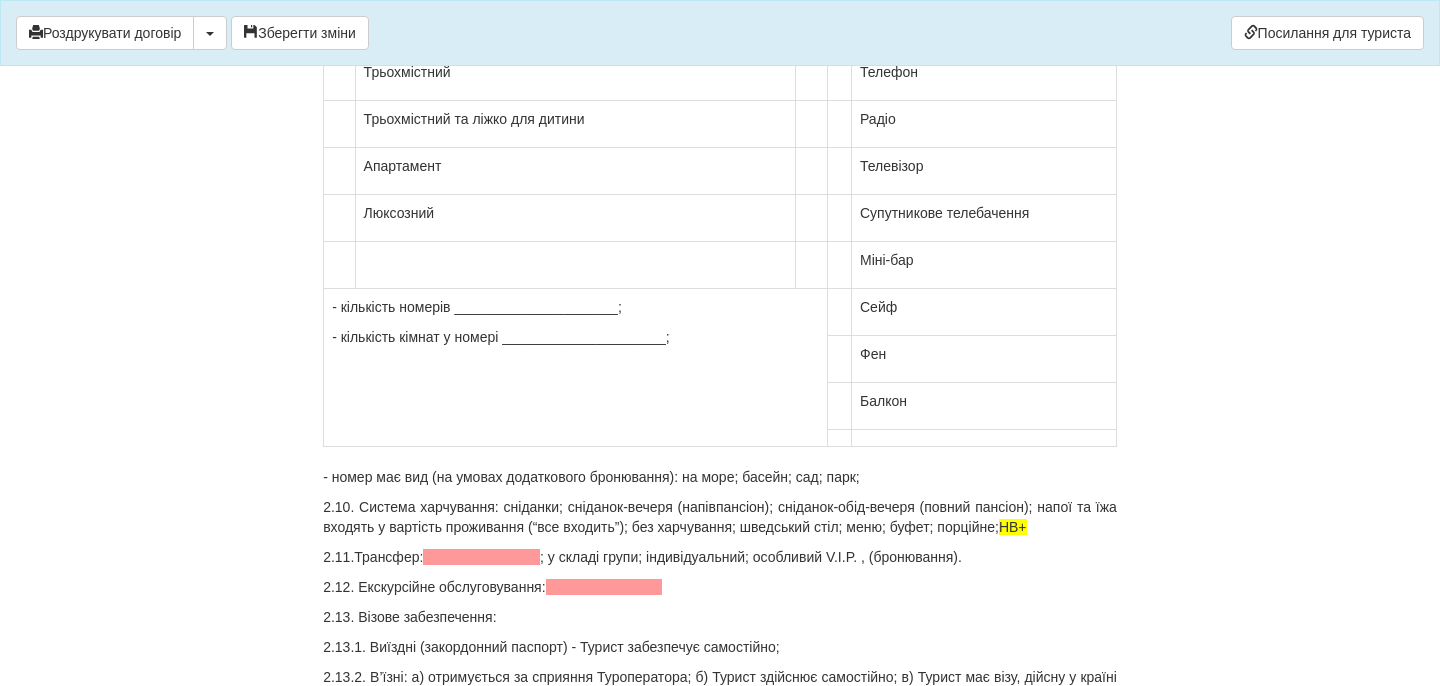 scroll, scrollTop: 2012, scrollLeft: 0, axis: vertical 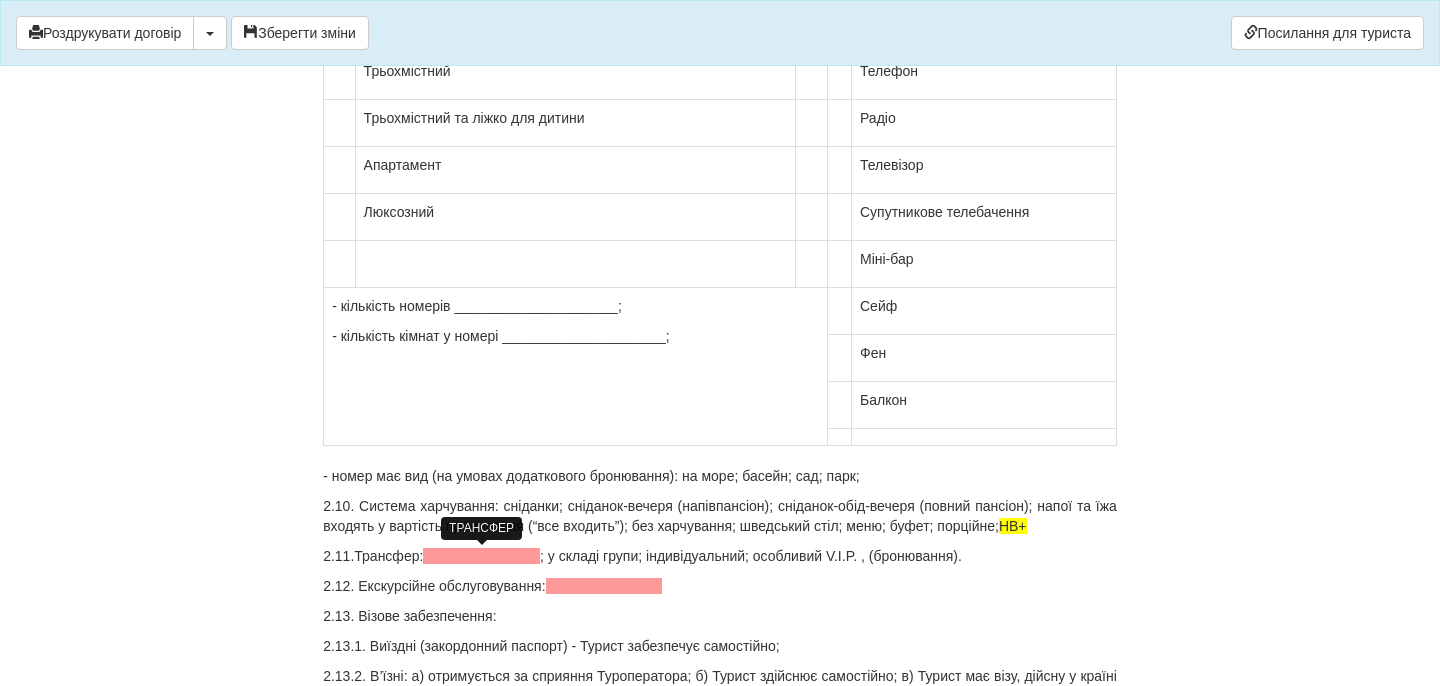 click at bounding box center [481, 556] 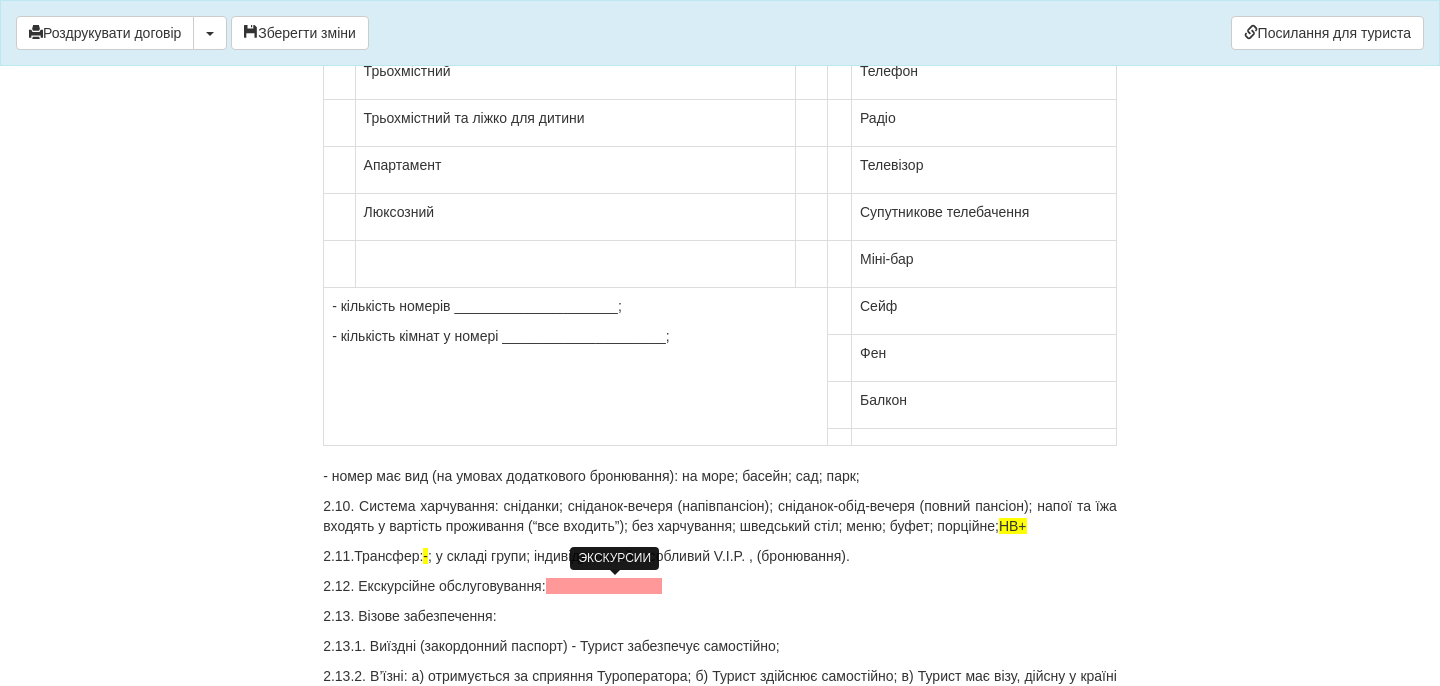 click at bounding box center (604, 586) 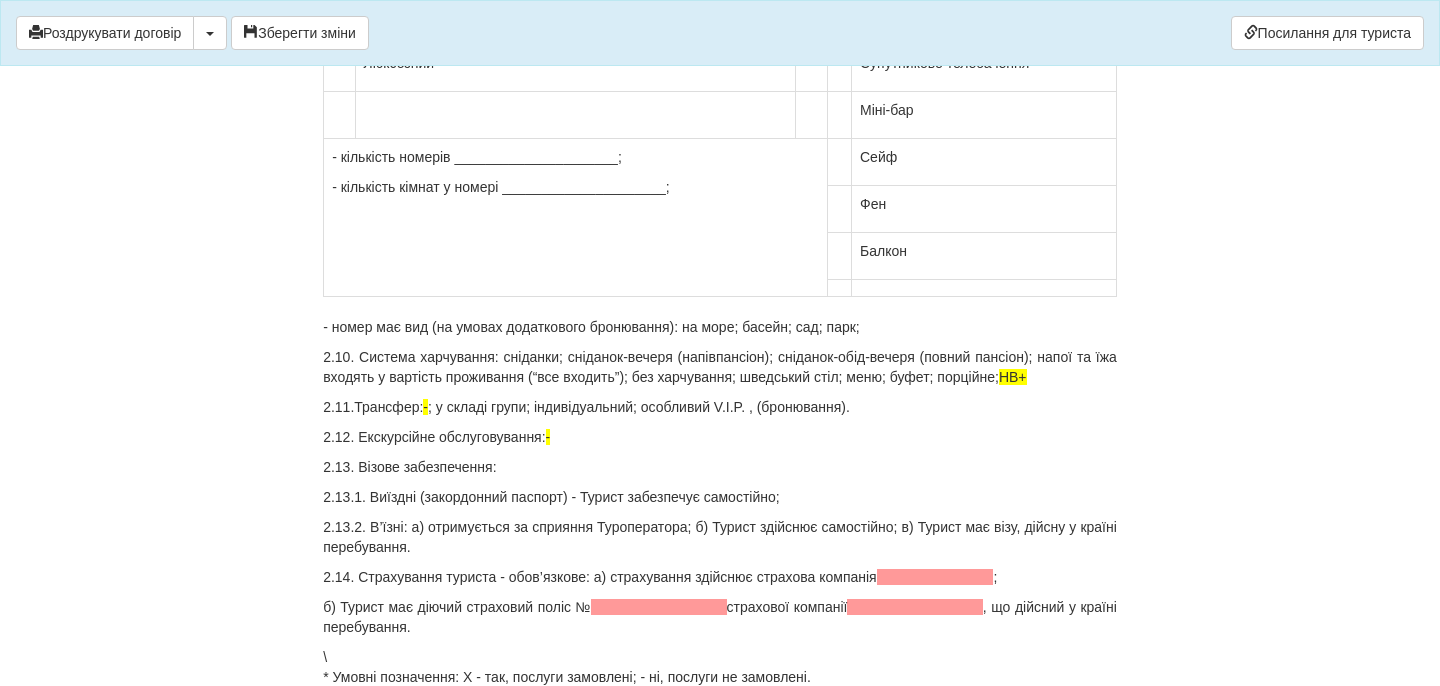 scroll, scrollTop: 2250, scrollLeft: 0, axis: vertical 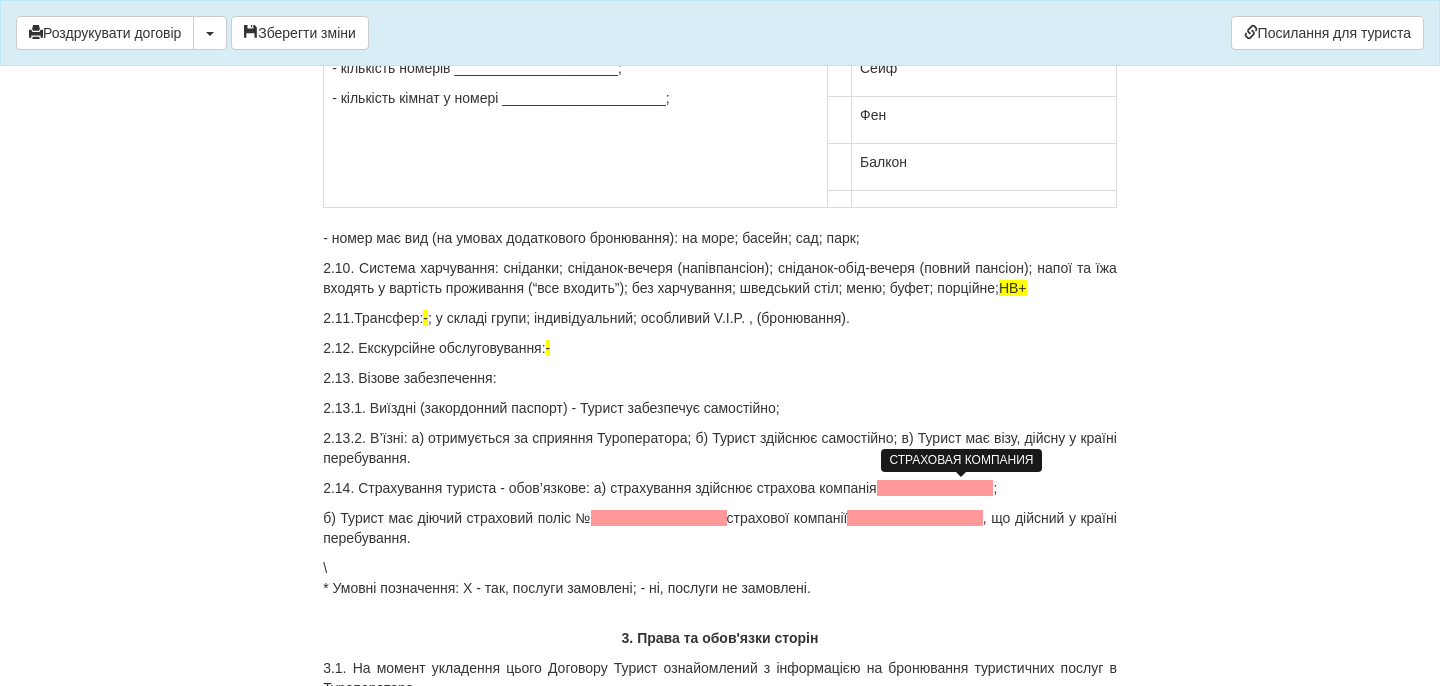 click at bounding box center (935, 488) 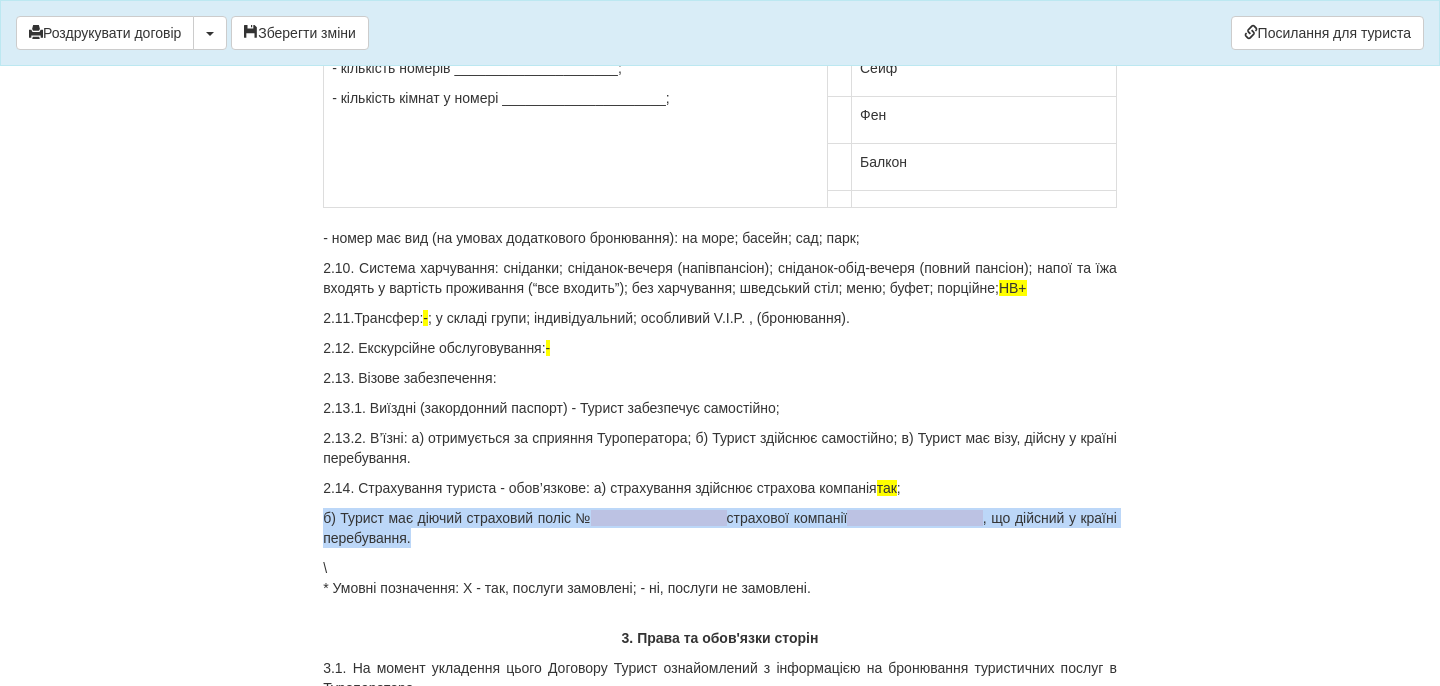 drag, startPoint x: 415, startPoint y: 544, endPoint x: 322, endPoint y: 524, distance: 95.12623 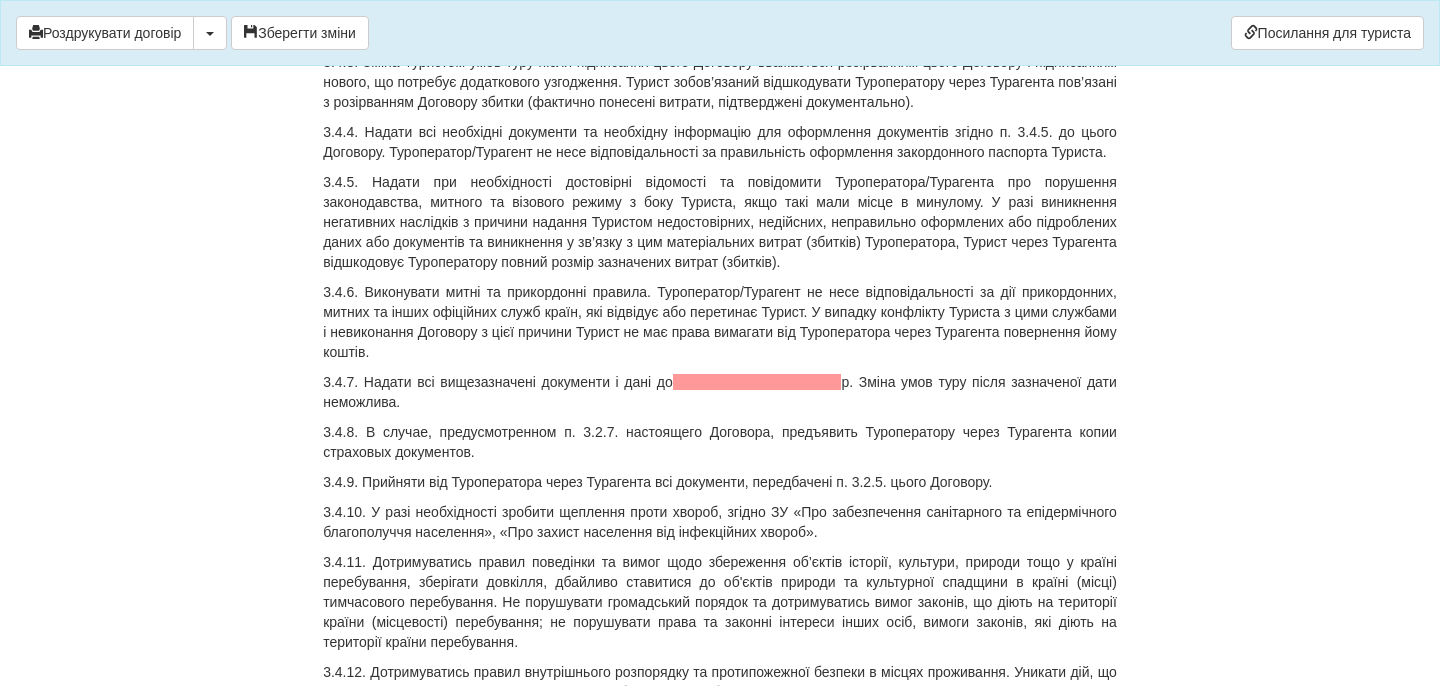 scroll, scrollTop: 4570, scrollLeft: 0, axis: vertical 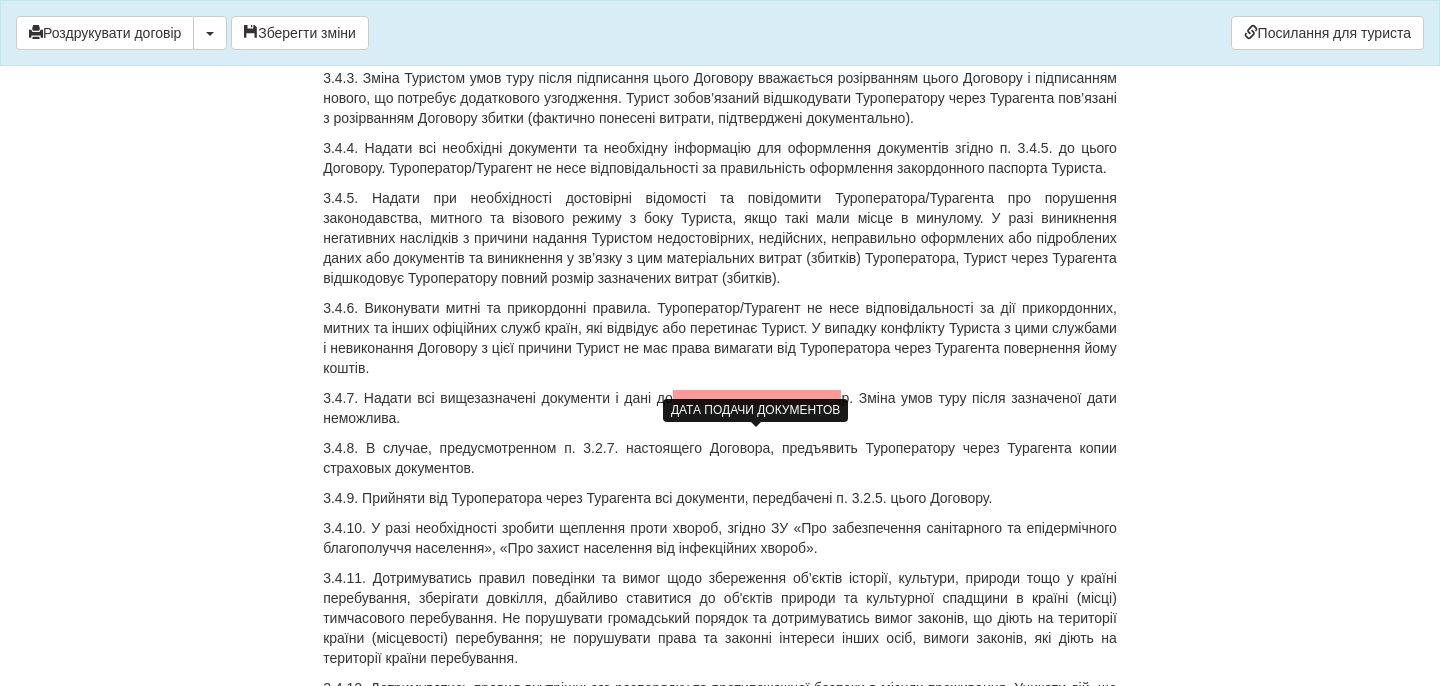 click at bounding box center [757, 398] 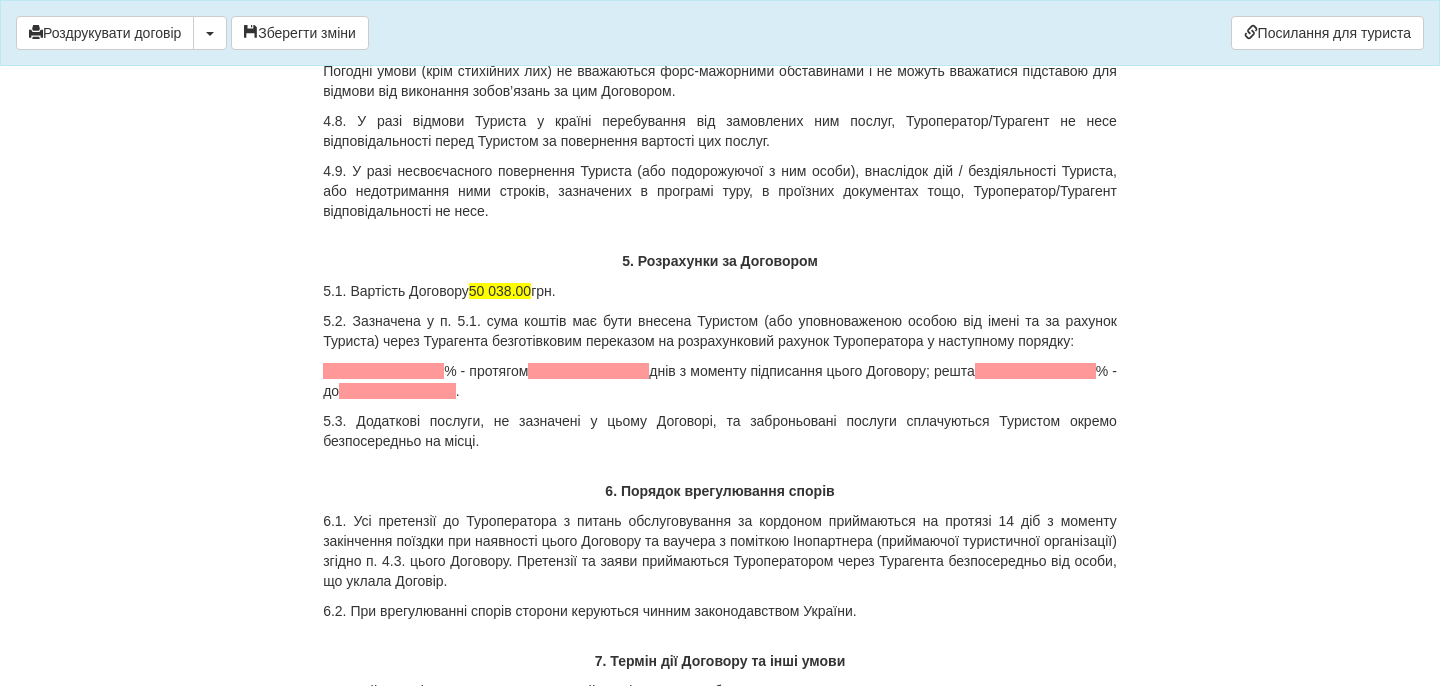 scroll, scrollTop: 6402, scrollLeft: 0, axis: vertical 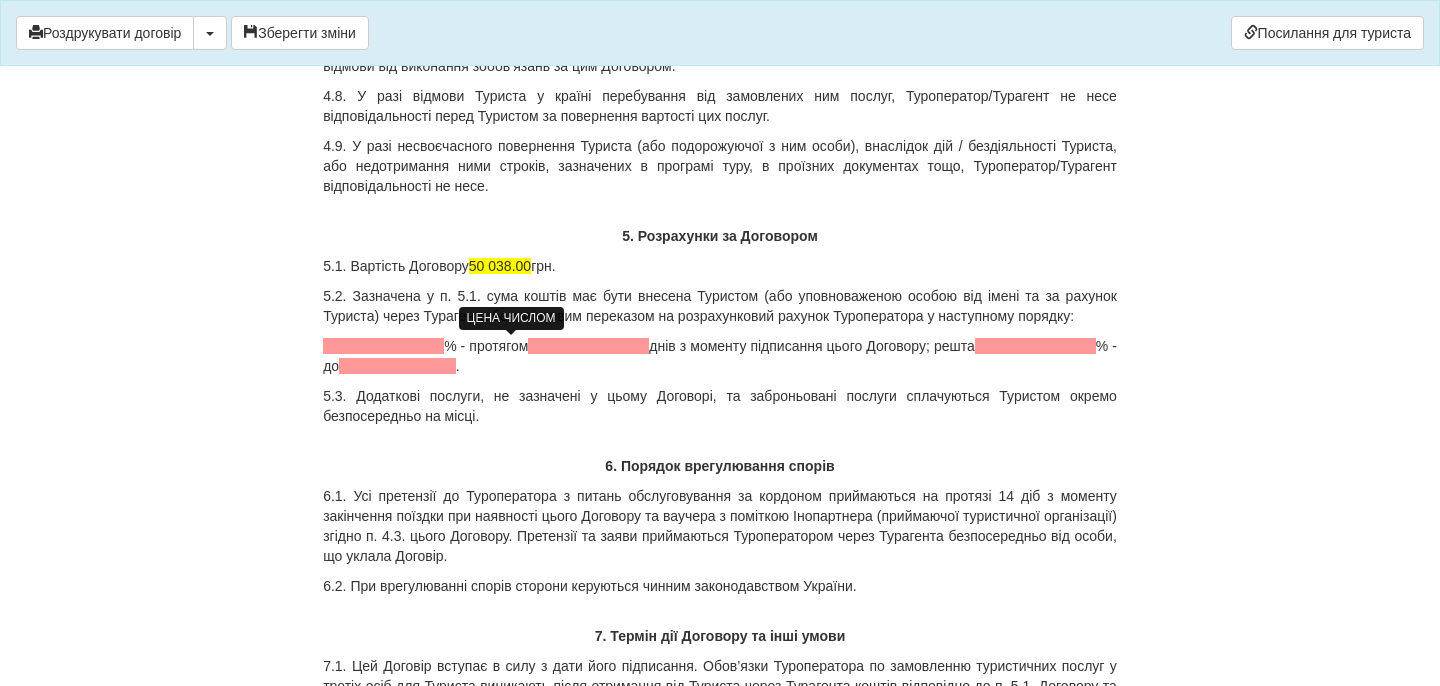 click on "50 038.00" at bounding box center (500, 266) 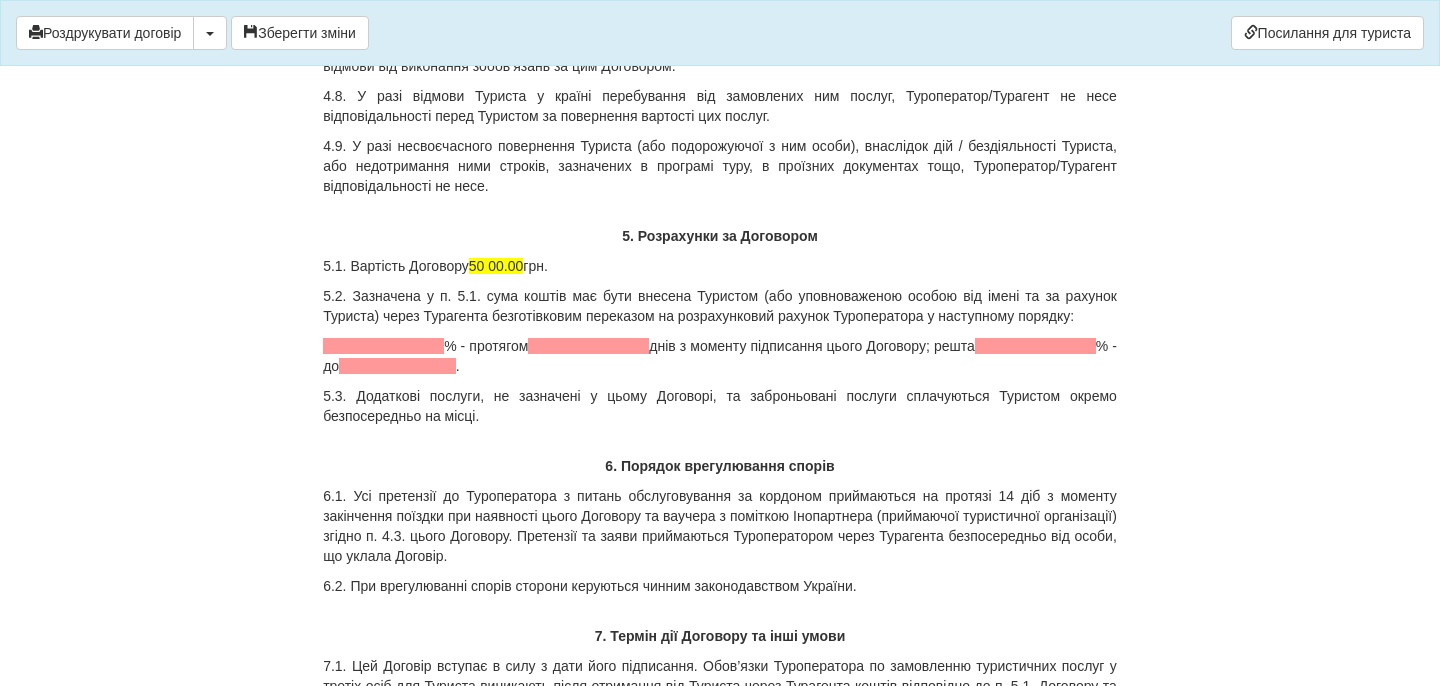 click on "5.1. Вартість Договору  50 00.00  грн." at bounding box center [720, 266] 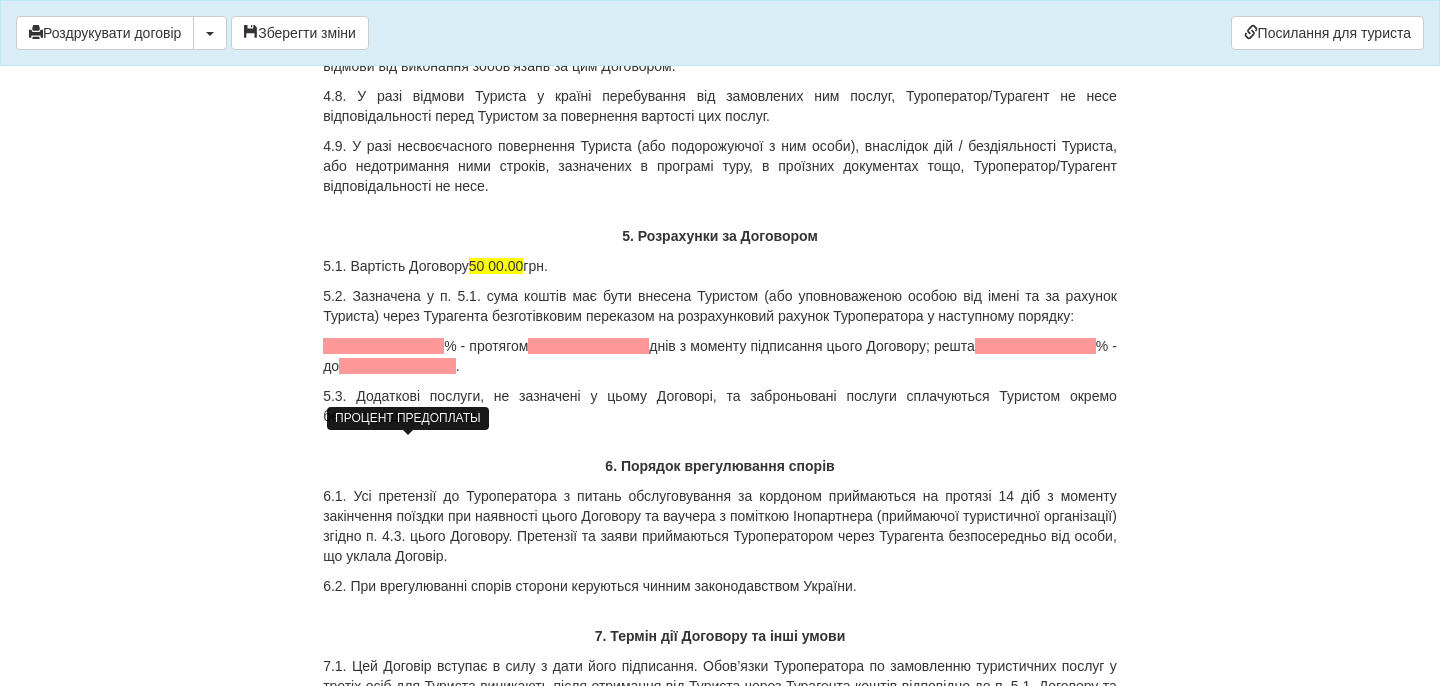 click at bounding box center [383, 346] 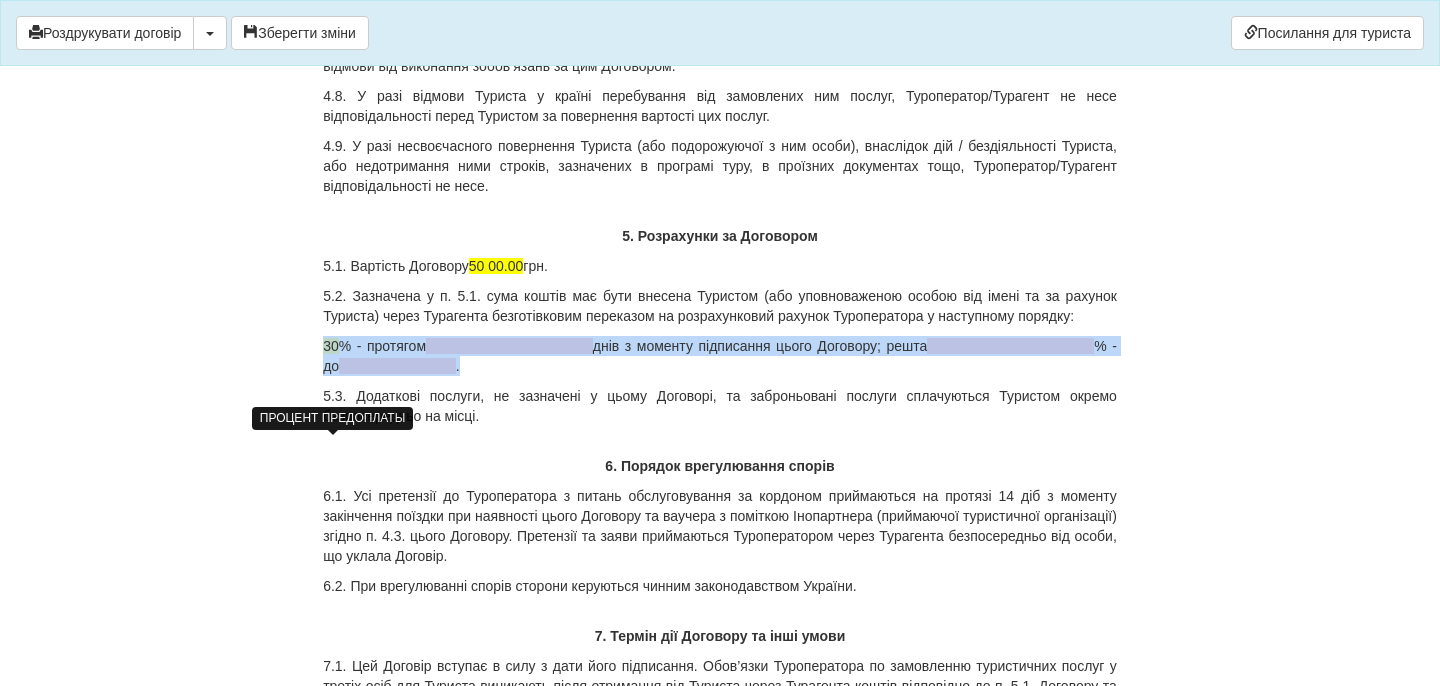 drag, startPoint x: 454, startPoint y: 465, endPoint x: 320, endPoint y: 447, distance: 135.20355 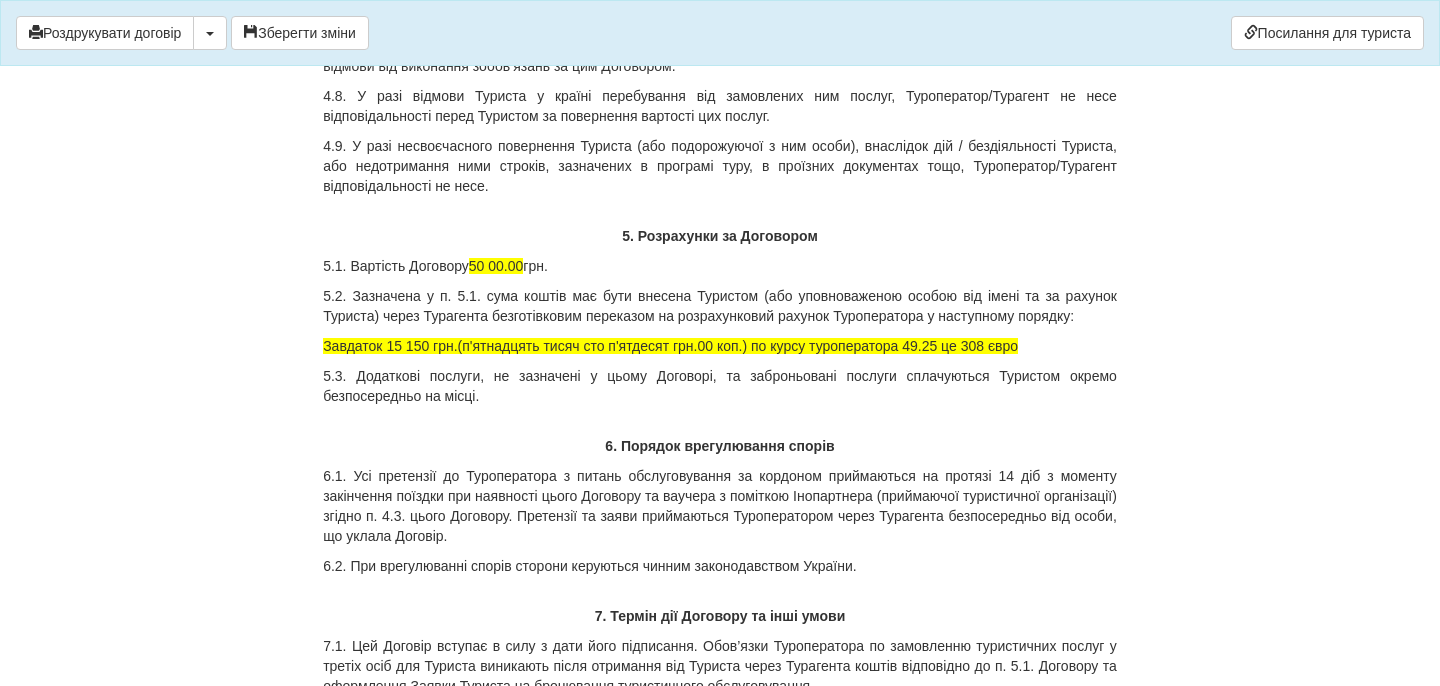 click on "5.1. Вартість Договору  50 00.00  грн." at bounding box center [720, 266] 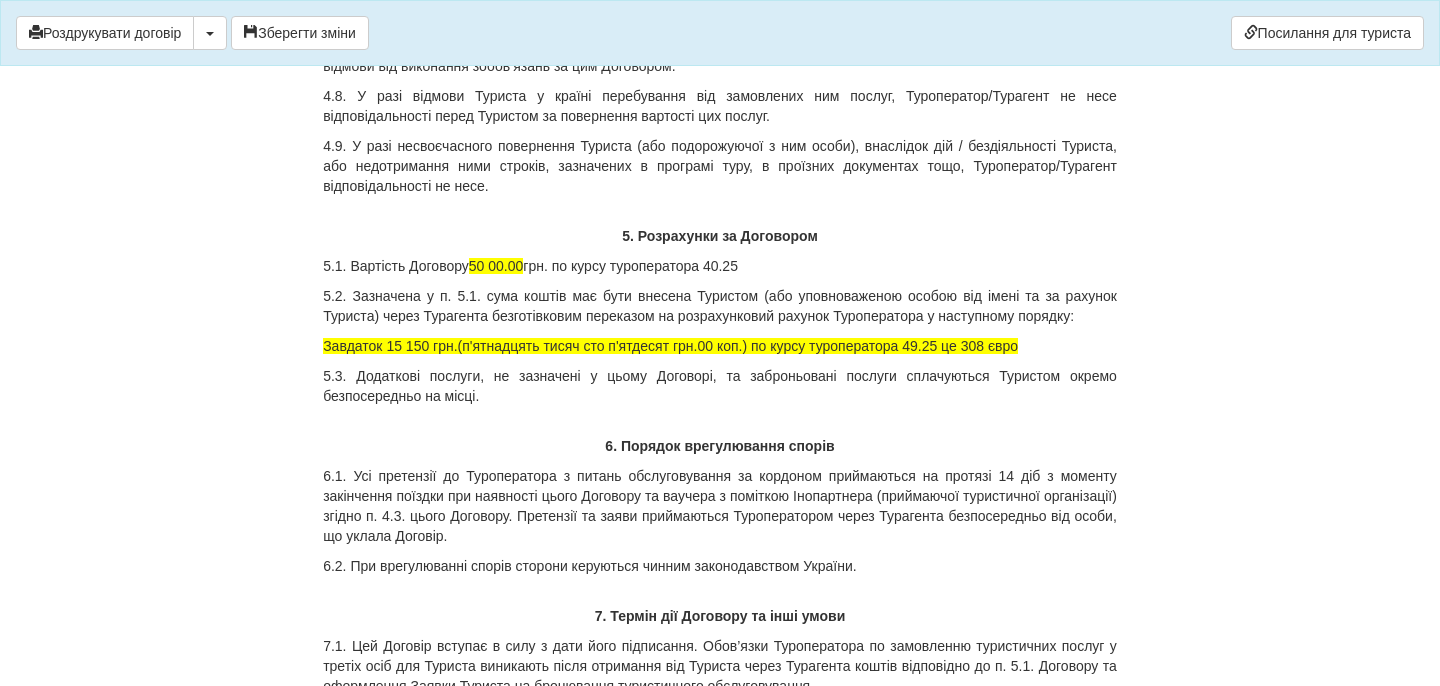 click on "5.1. Вартість Договору 50 00.00 грн. по курсу туроператора 40.25" at bounding box center [720, 266] 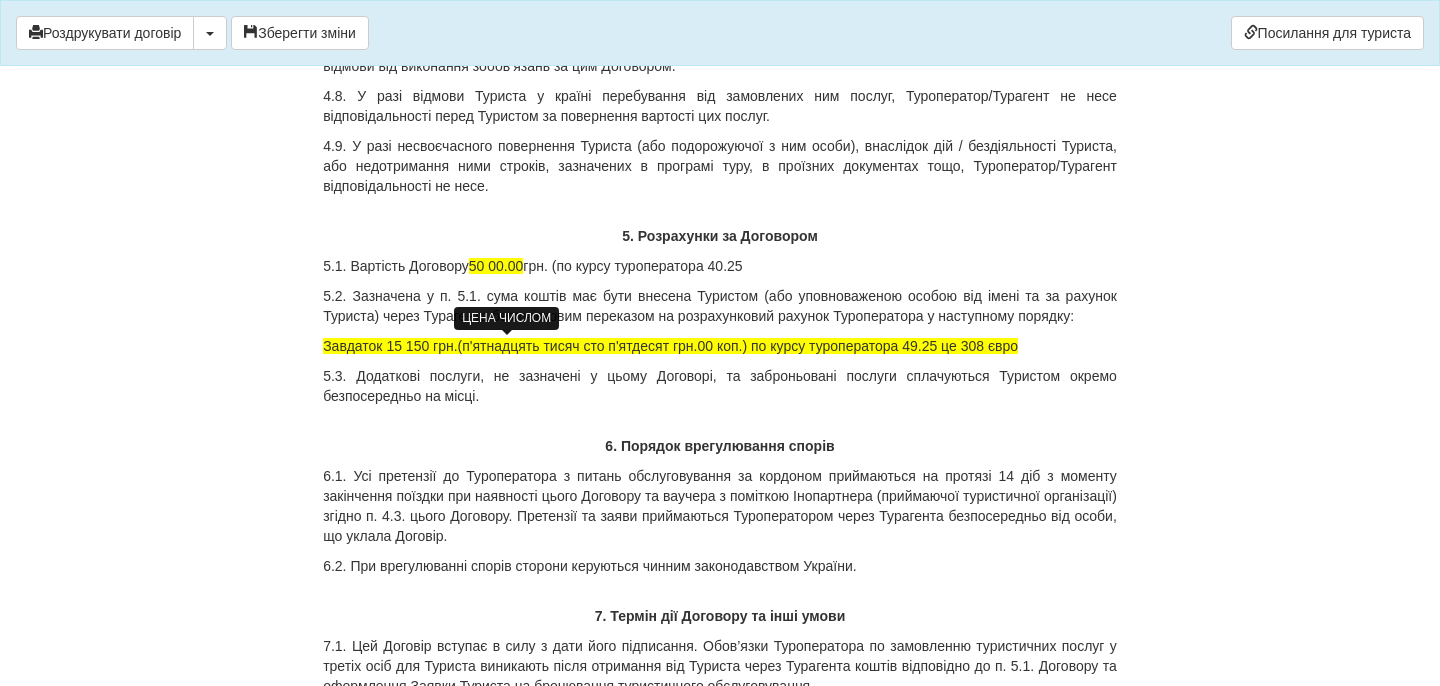 click on "50 00.00" at bounding box center (496, 266) 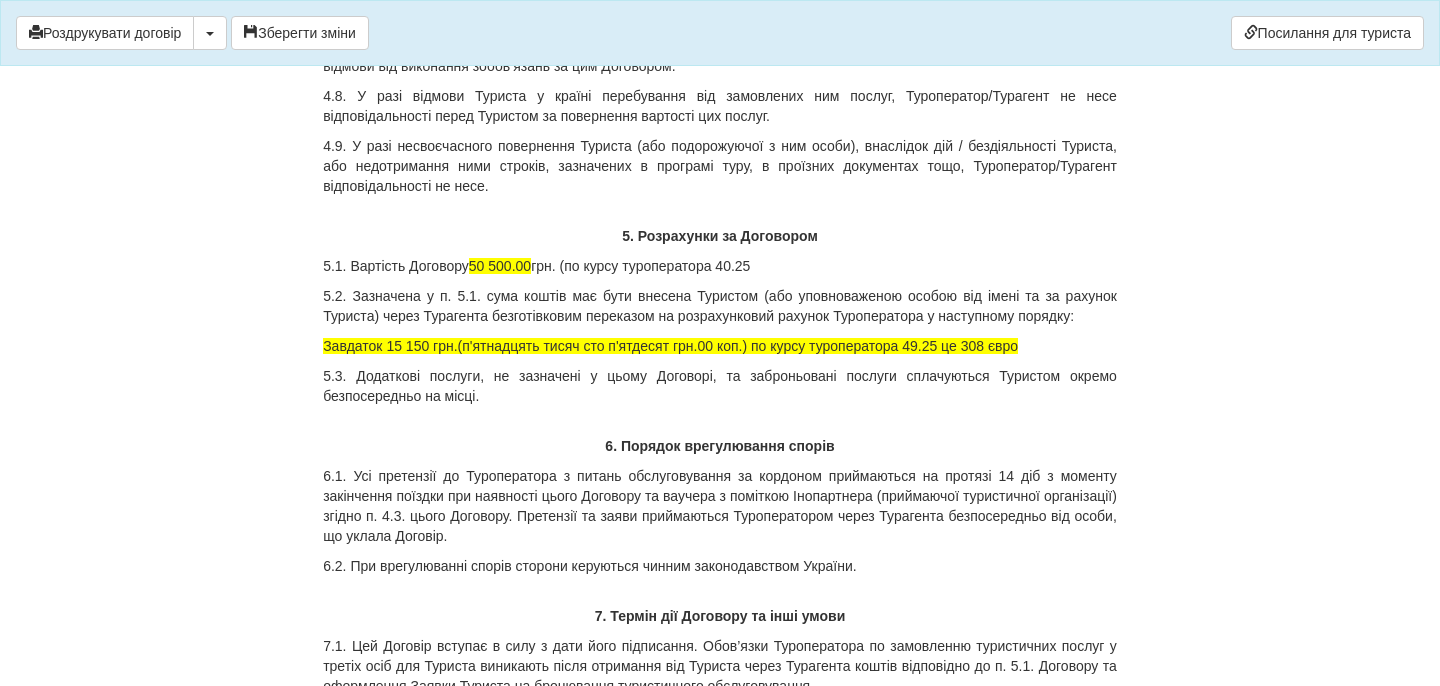 click on "5.1. Вартість Договору 50 500.00 грн. (по курсу туроператора 40.25" at bounding box center (720, 266) 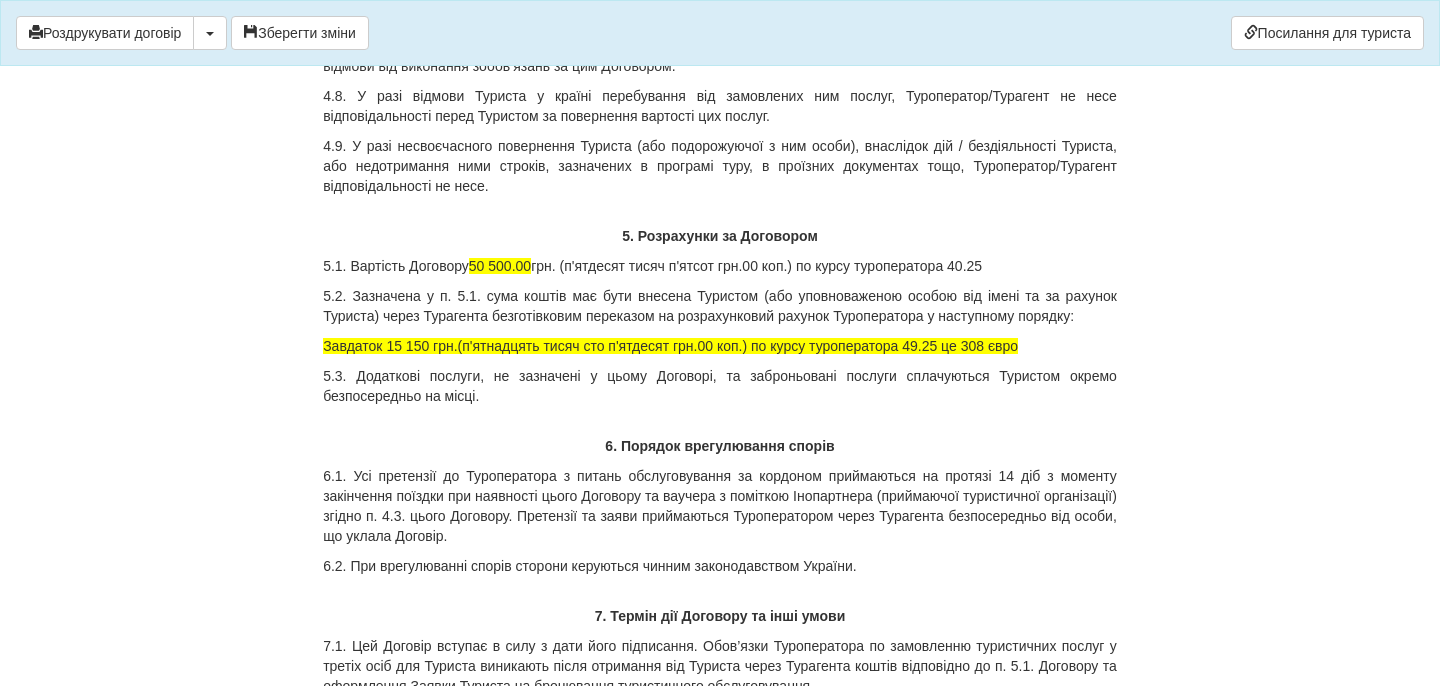click on "5.1. Вартість Договору 50 500.00 грн. (п'ятдесят тисяч п'ятсот грн.00 коп.) по курсу туроператора 40.25" at bounding box center [720, 266] 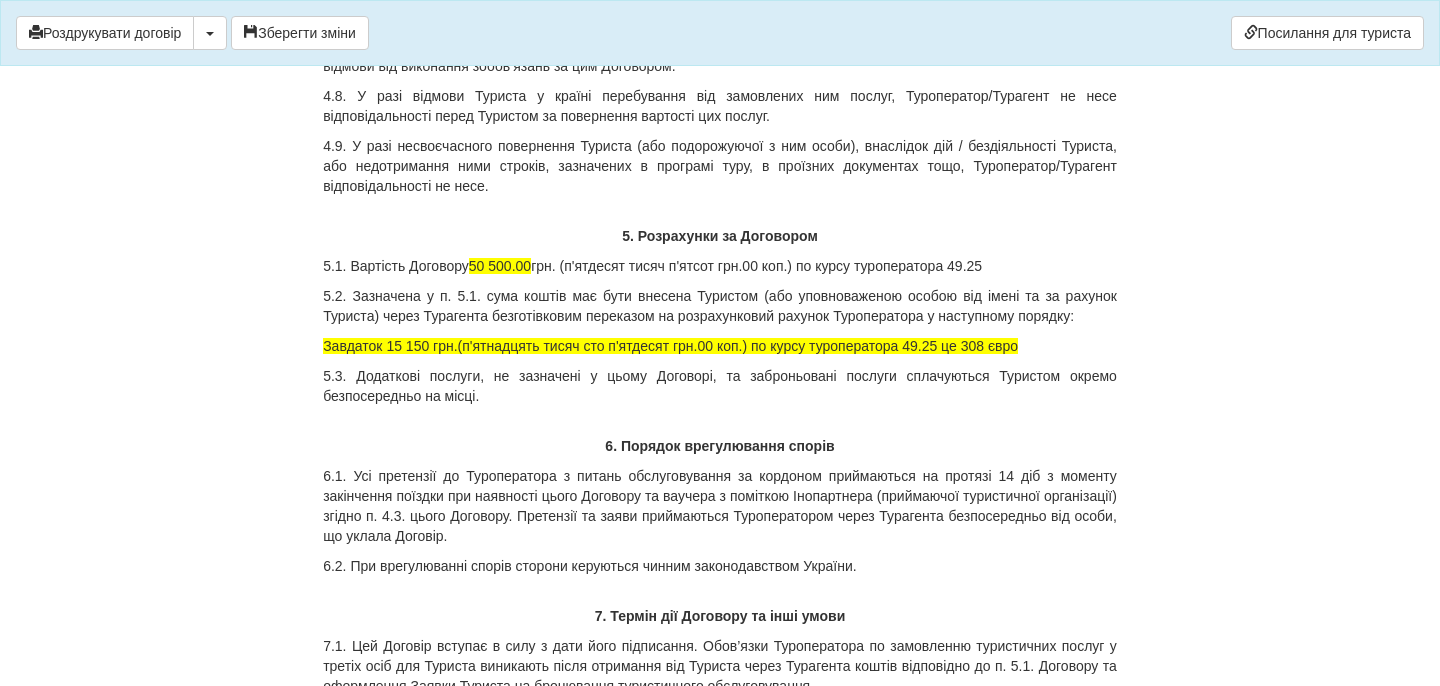 click on "5.1. Вартість Договору [PRICE] грн. ([NUM_WORDS] грн.00 коп.) по курсу туроператора [NUMBER])" at bounding box center [720, 266] 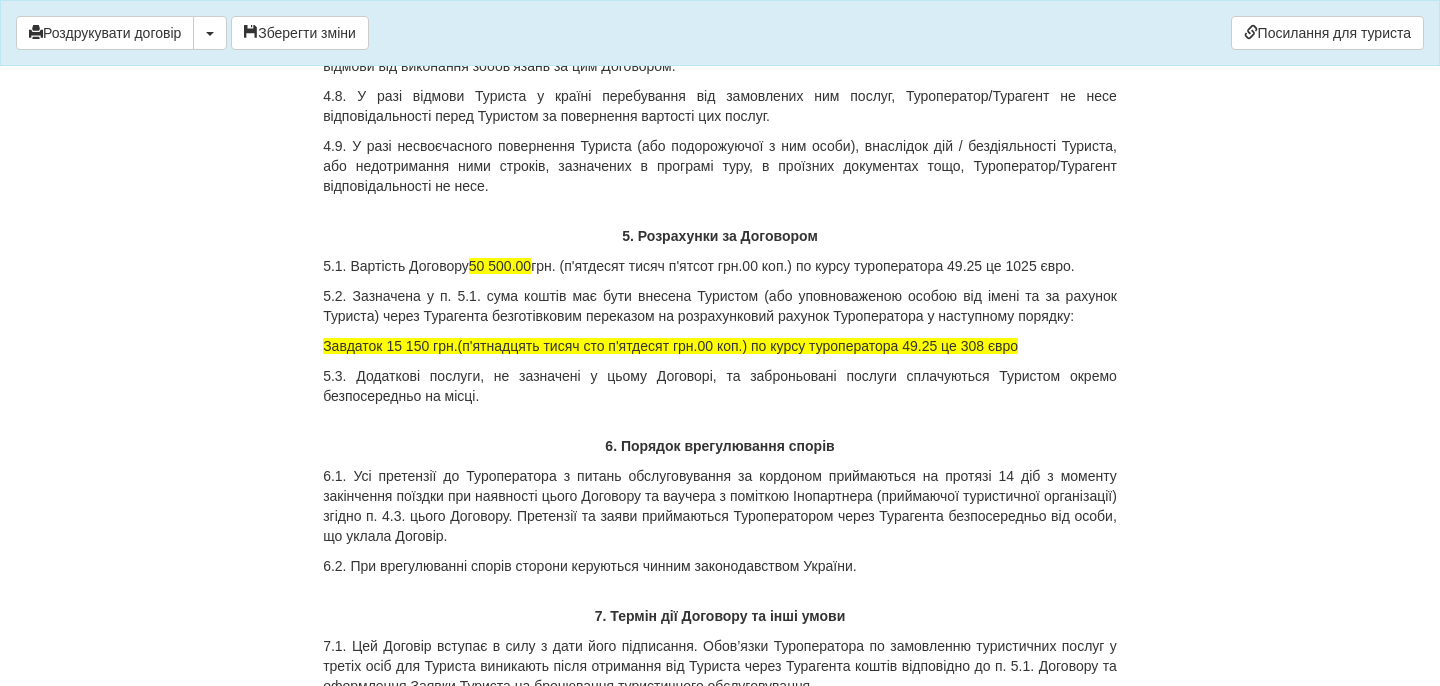click on "Завдаток 15 150 грн.(п'ятнадцять тисяч сто п'ятдесят грн.00 коп.) по курсу туроператора 49.25 це 308 євро" at bounding box center (720, 346) 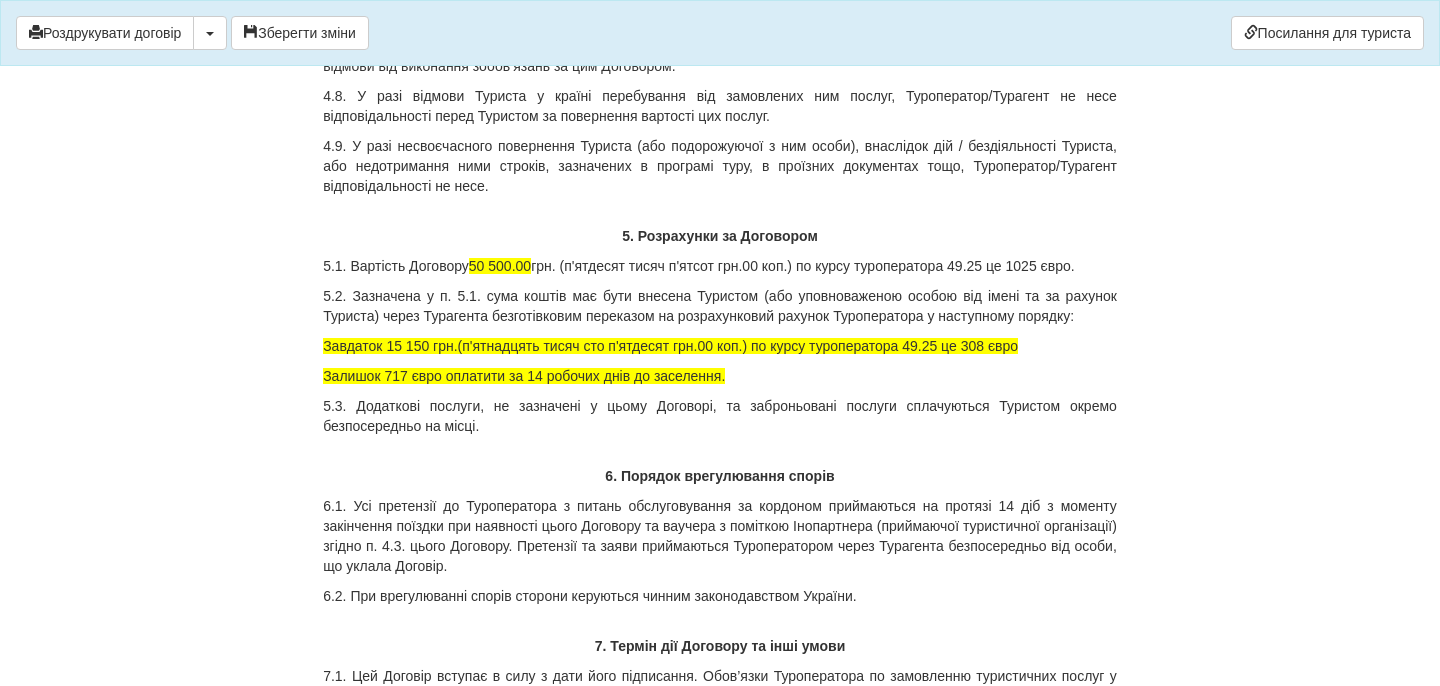 click on "×
Деякі поля не заповнено
Ми підсвітили  порожні поля  червоним кольором.                Ви можете відредагувати текст і внести відсутні дані прямо у цьому вікні.
Для автоматичного заповнення договору:
Необхідно додати агентський договір з оператором Орбіта
Роздрукувати договір
Скачати PDF" at bounding box center [720, -2373] 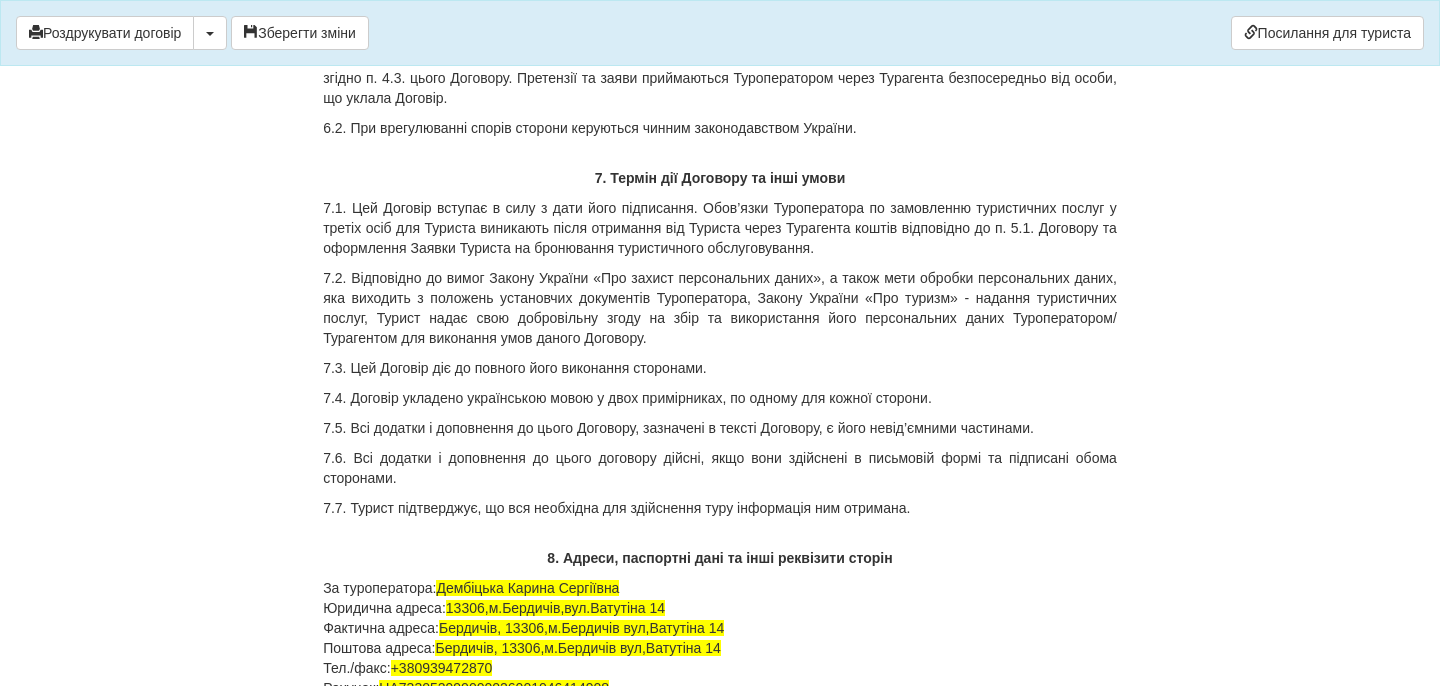 scroll, scrollTop: 7493, scrollLeft: 0, axis: vertical 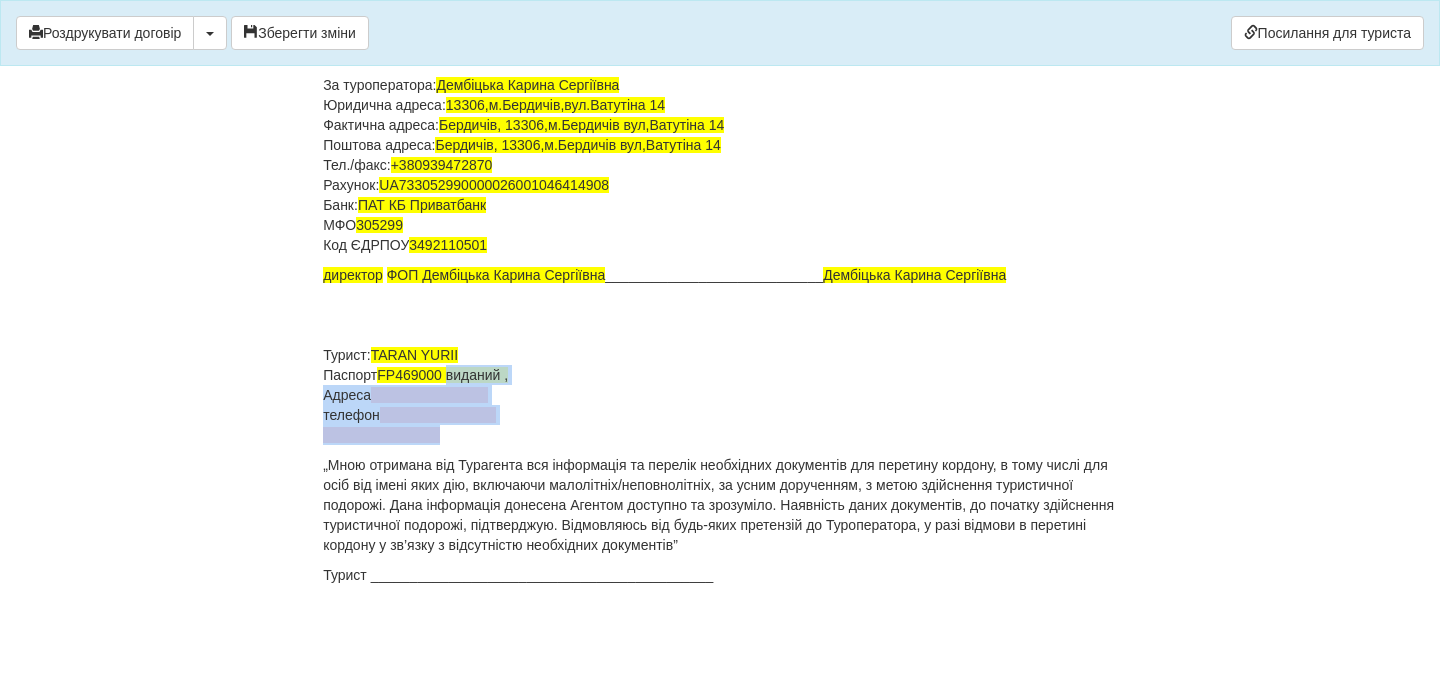 drag, startPoint x: 459, startPoint y: 379, endPoint x: 478, endPoint y: 440, distance: 63.89053 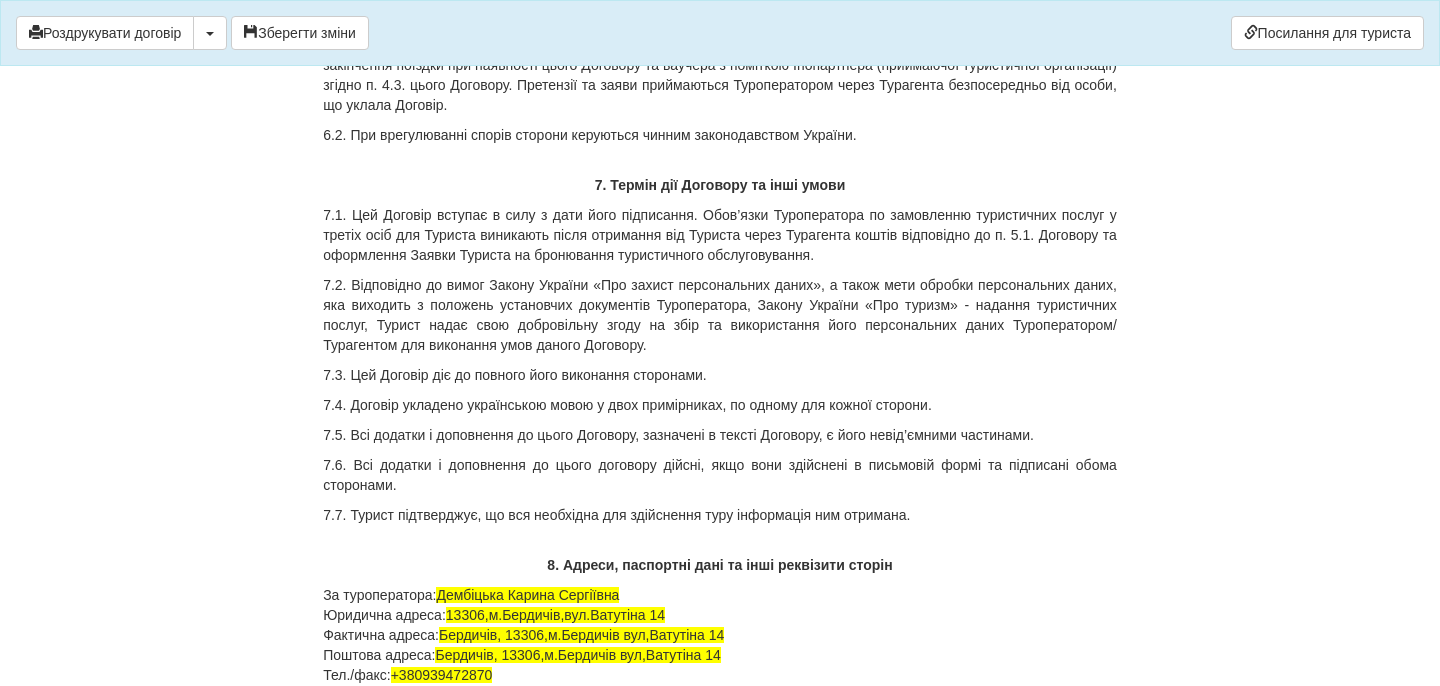 scroll, scrollTop: 6252, scrollLeft: 0, axis: vertical 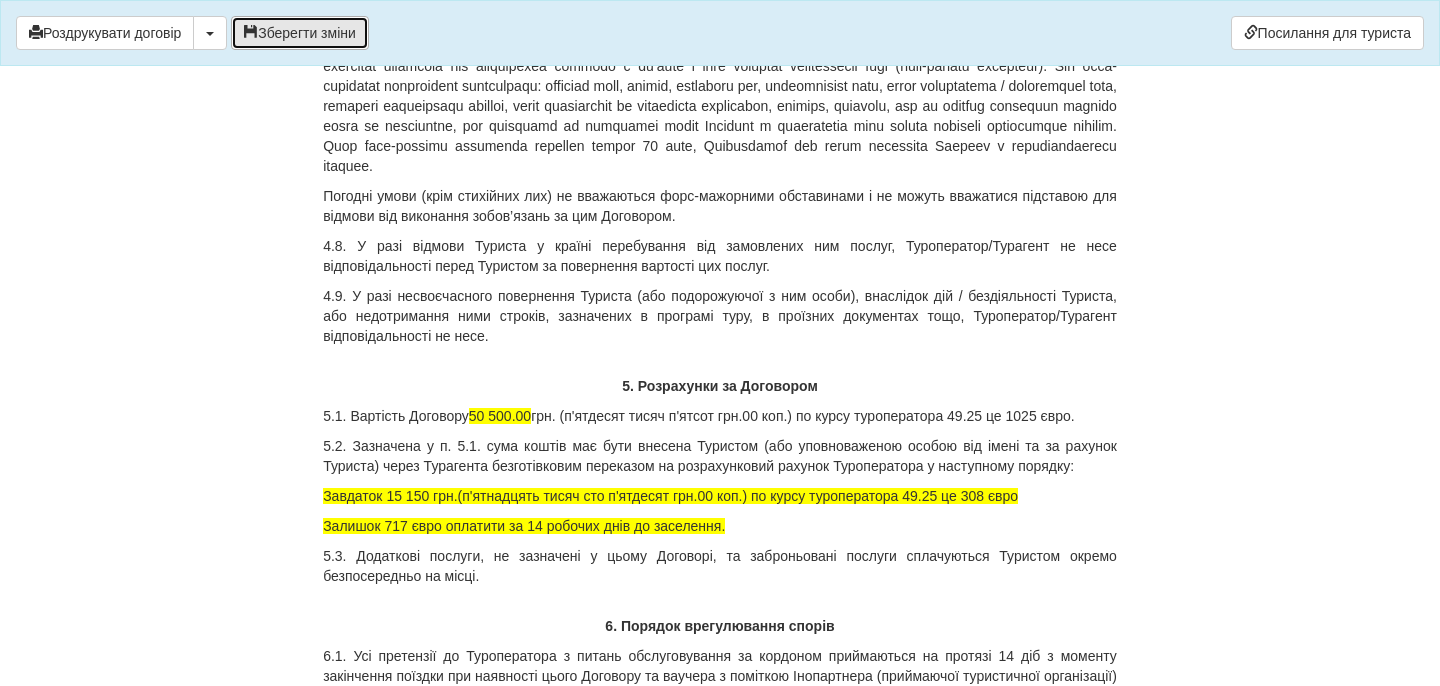 click on "Зберегти зміни" at bounding box center (300, 33) 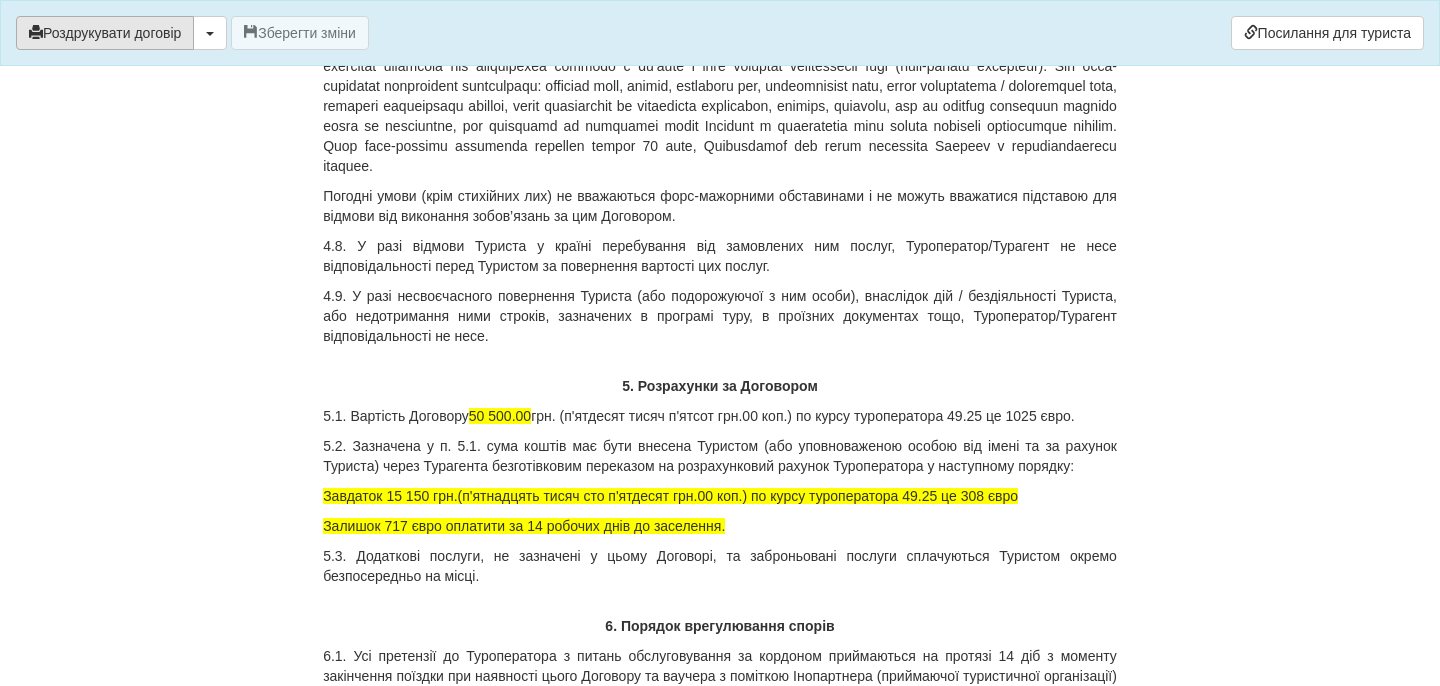 click on "Роздрукувати договір" at bounding box center (105, 33) 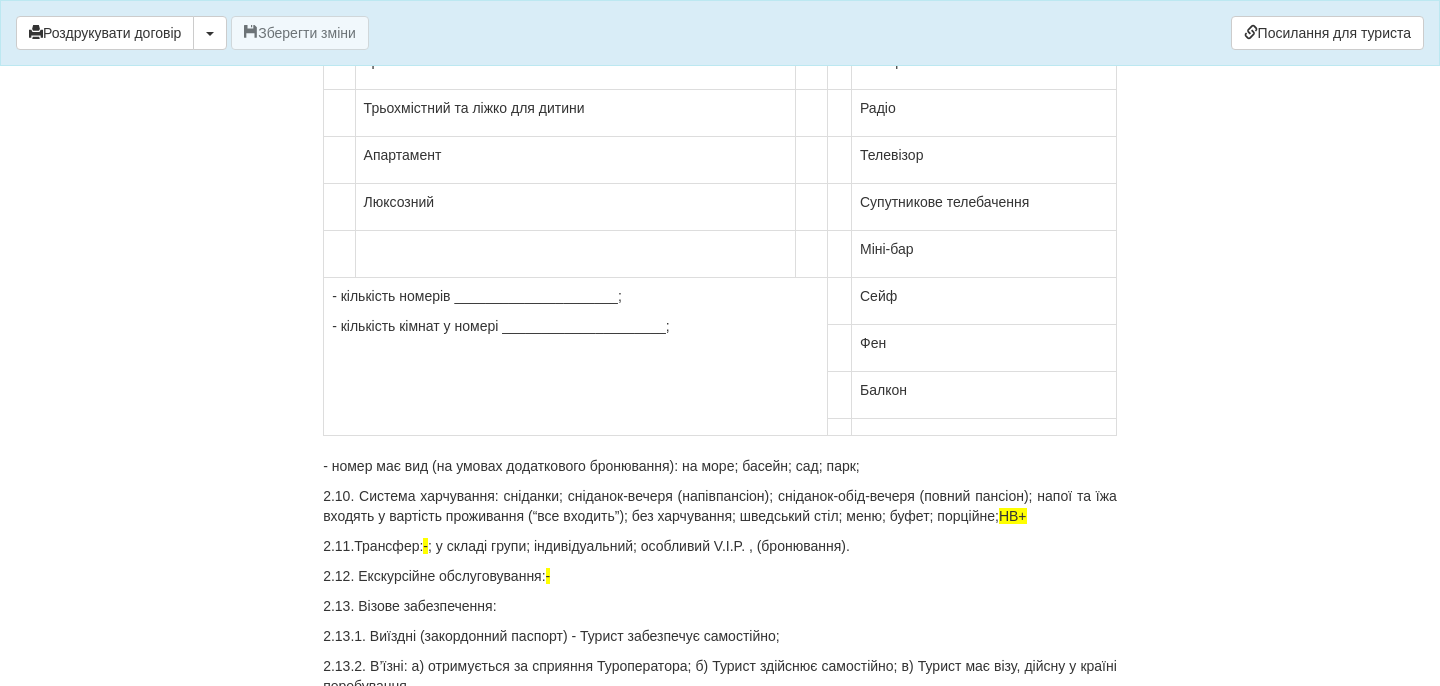 scroll, scrollTop: 2052, scrollLeft: 0, axis: vertical 